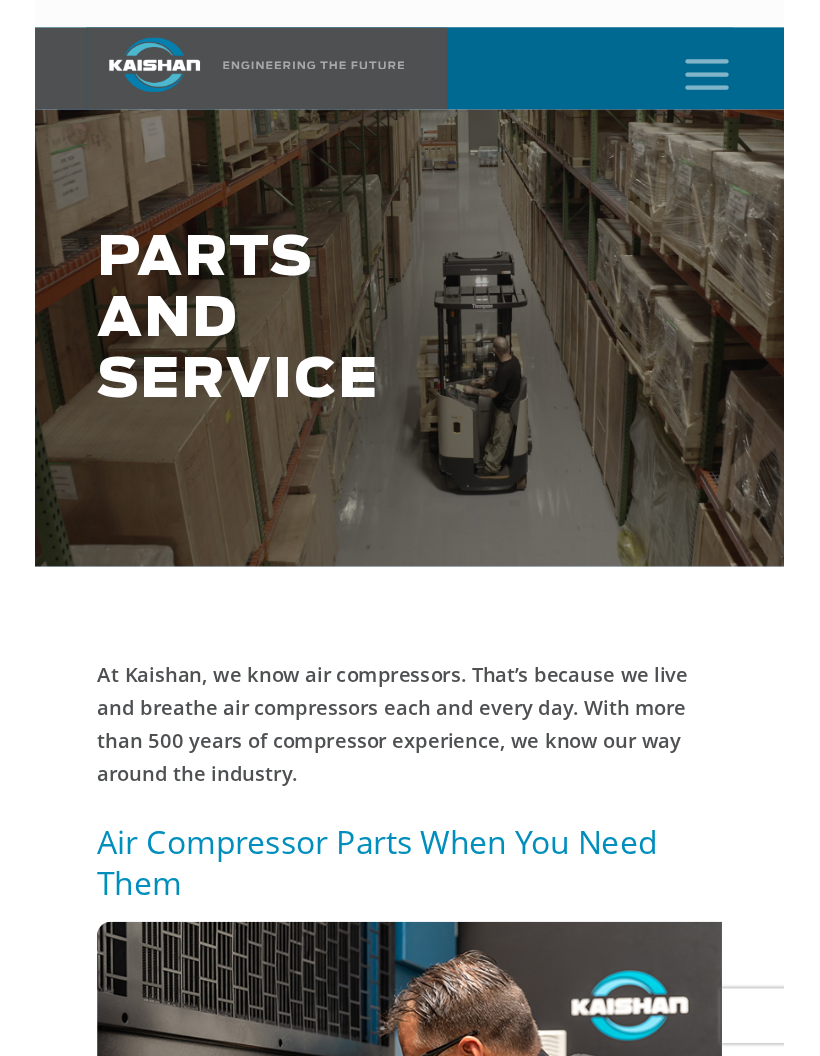 scroll, scrollTop: 0, scrollLeft: 0, axis: both 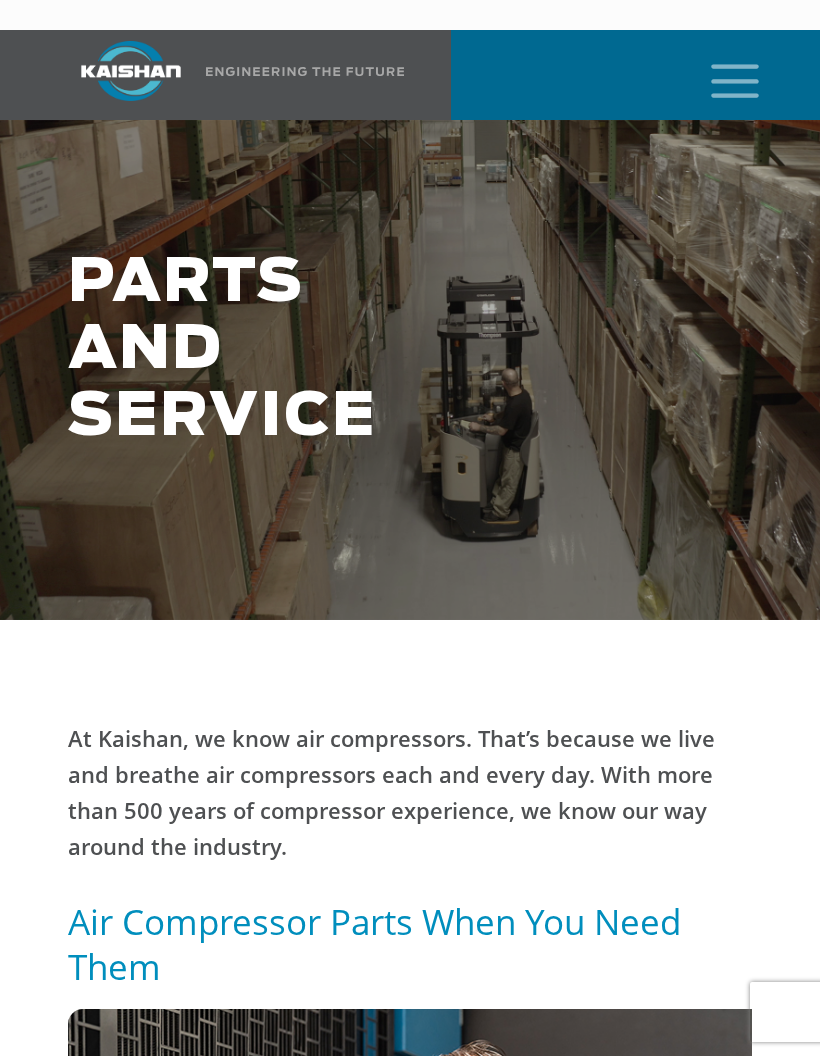 click at bounding box center (735, 79) 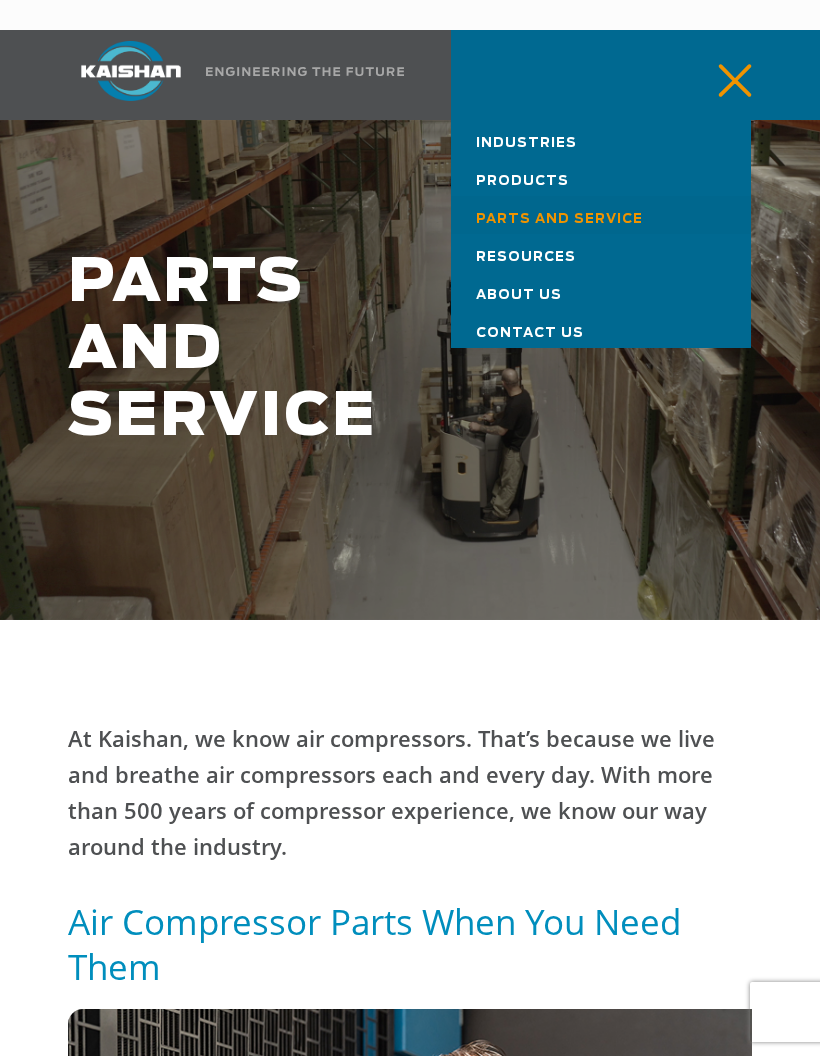 click on "Industries" at bounding box center [526, 143] 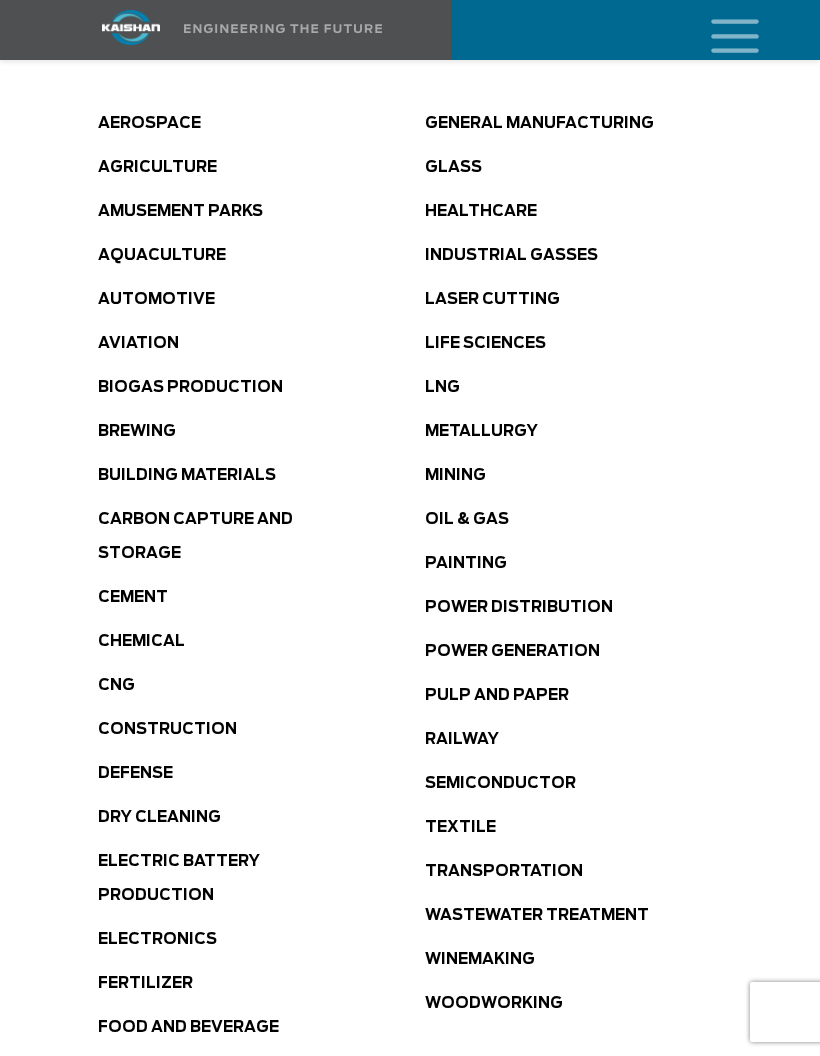 scroll, scrollTop: 1255, scrollLeft: 0, axis: vertical 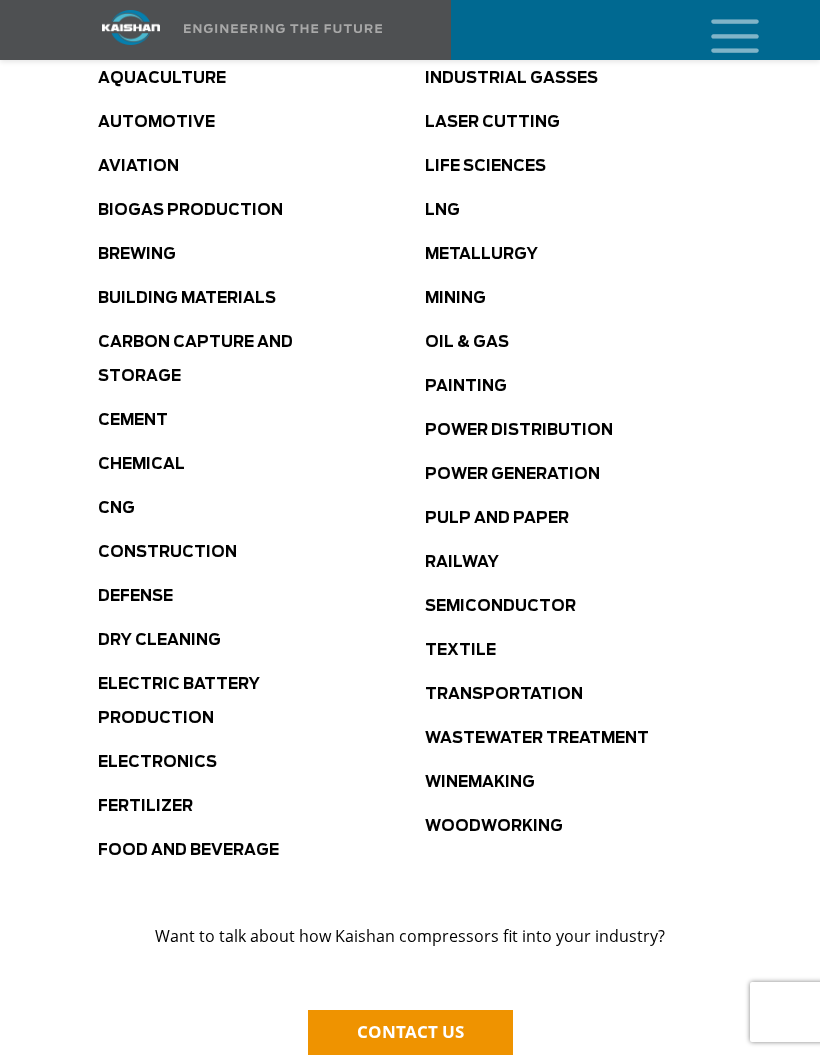 click on "Woodworking" at bounding box center (494, 826) 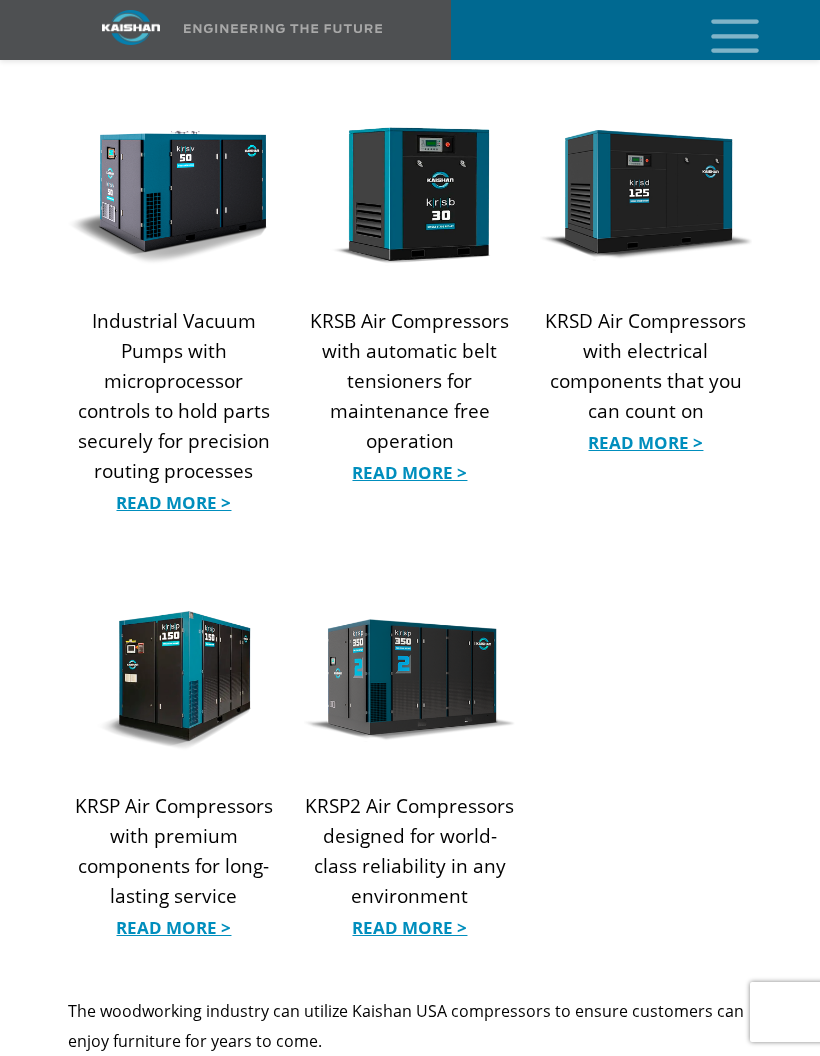 scroll, scrollTop: 2209, scrollLeft: 0, axis: vertical 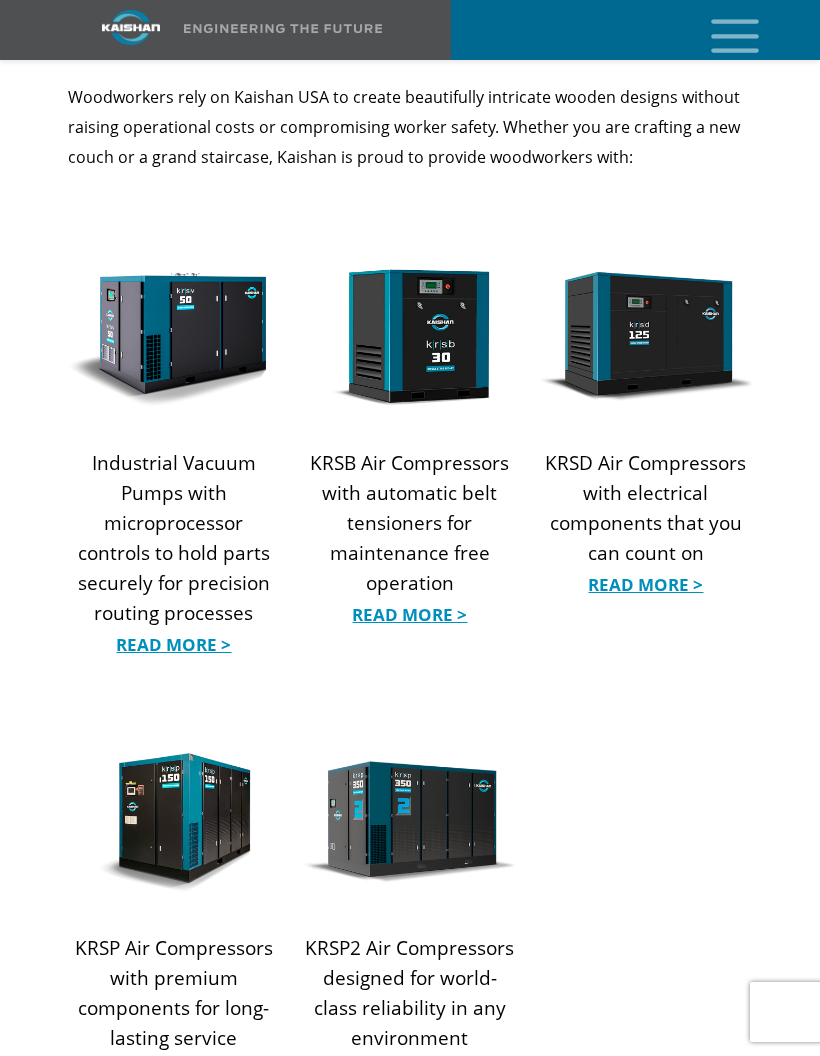 click on "KRSB Air Compressors with automatic belt tensioners for maintenance free operation  Read More >" at bounding box center [410, 538] 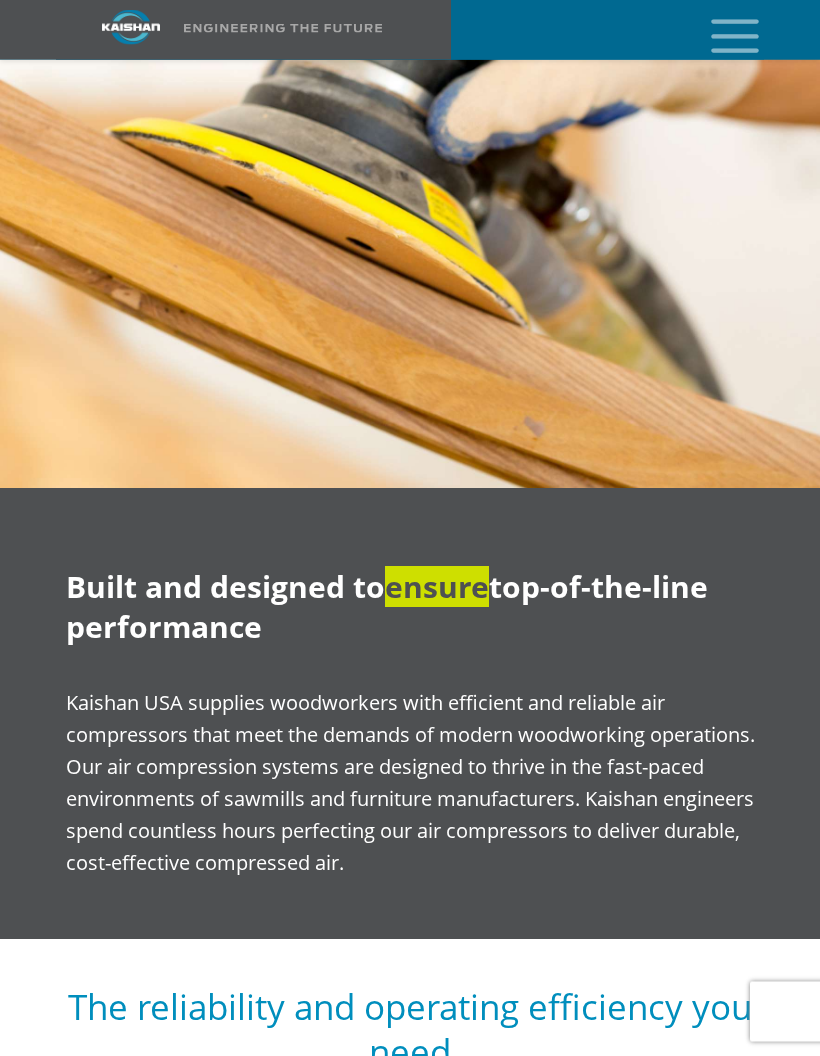 scroll, scrollTop: 1154, scrollLeft: 0, axis: vertical 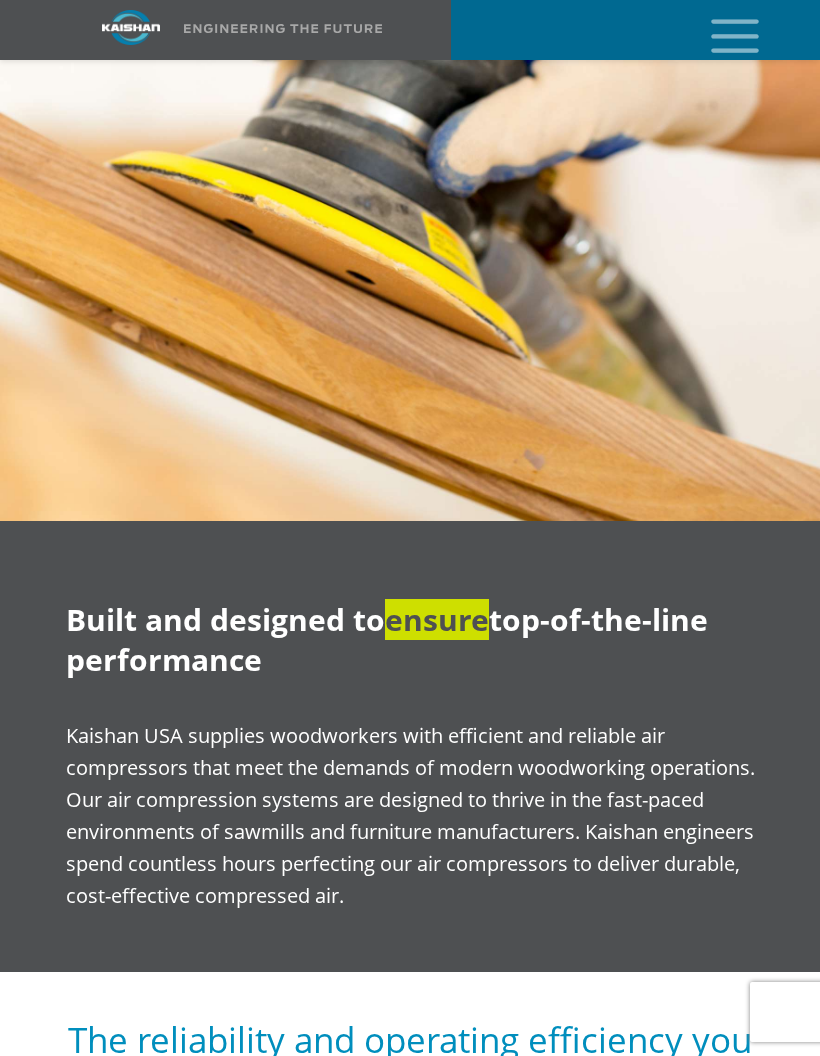 click at bounding box center (735, 34) 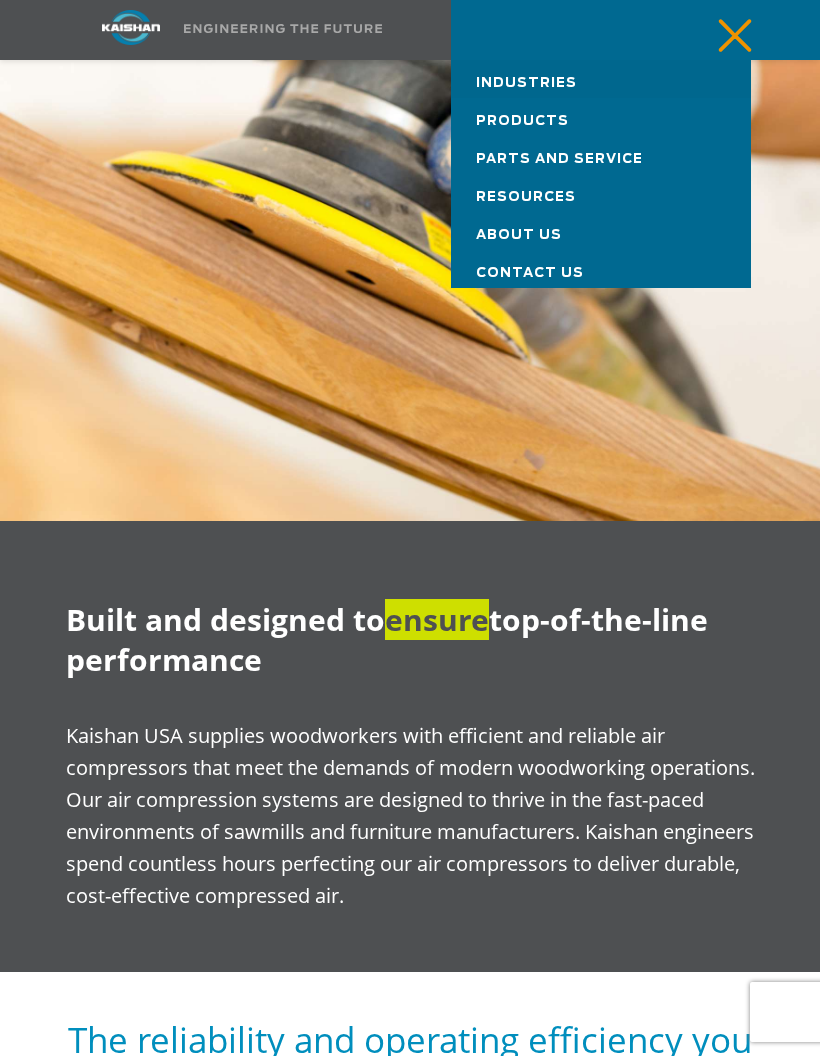 click at bounding box center [410, 209] 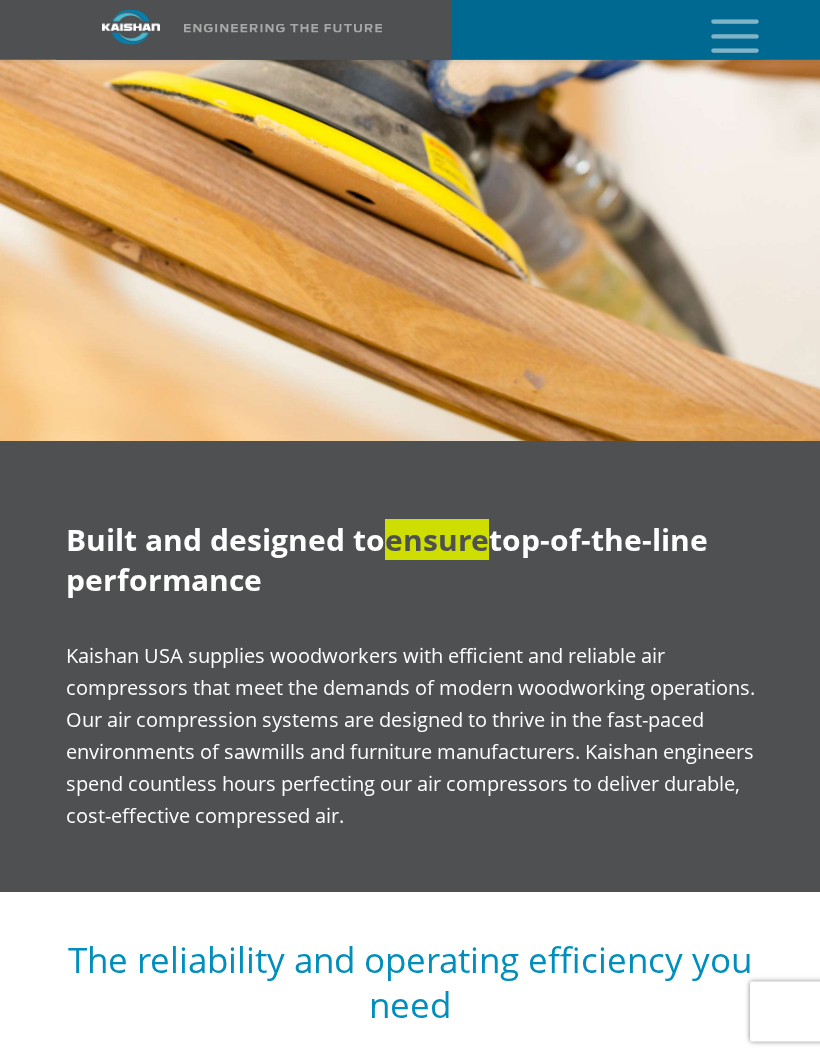 scroll, scrollTop: 1186, scrollLeft: 0, axis: vertical 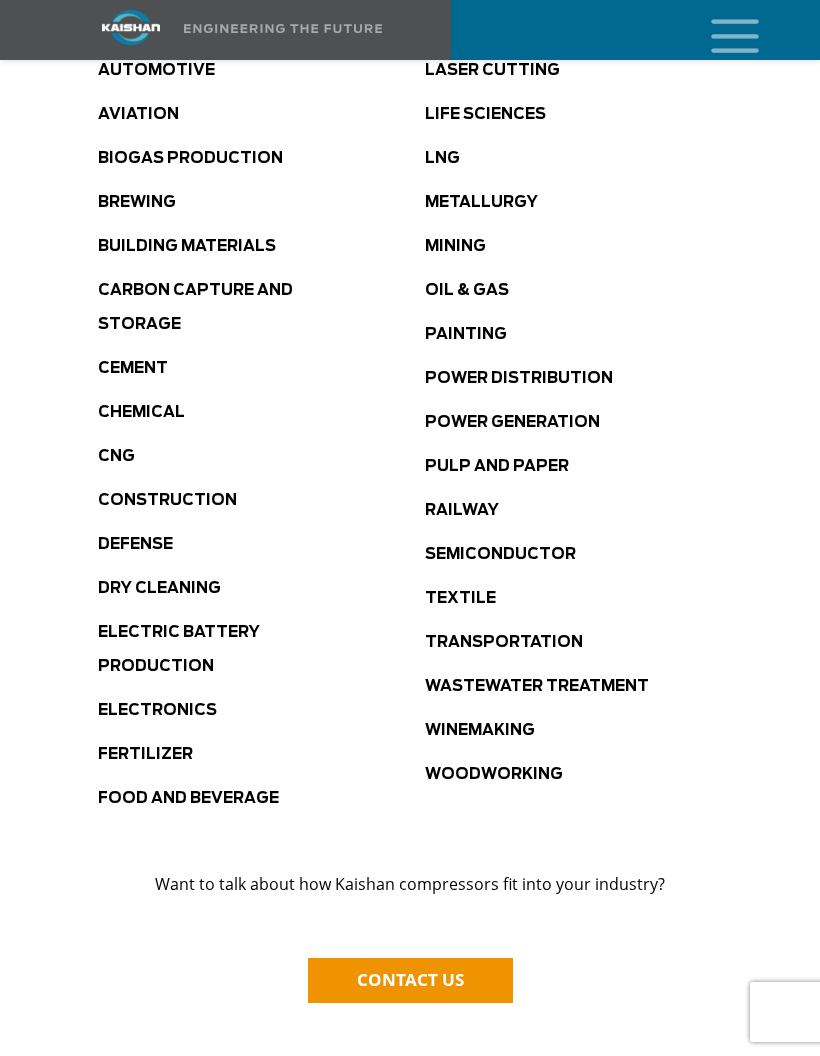 click on "Cement" at bounding box center [261, 367] 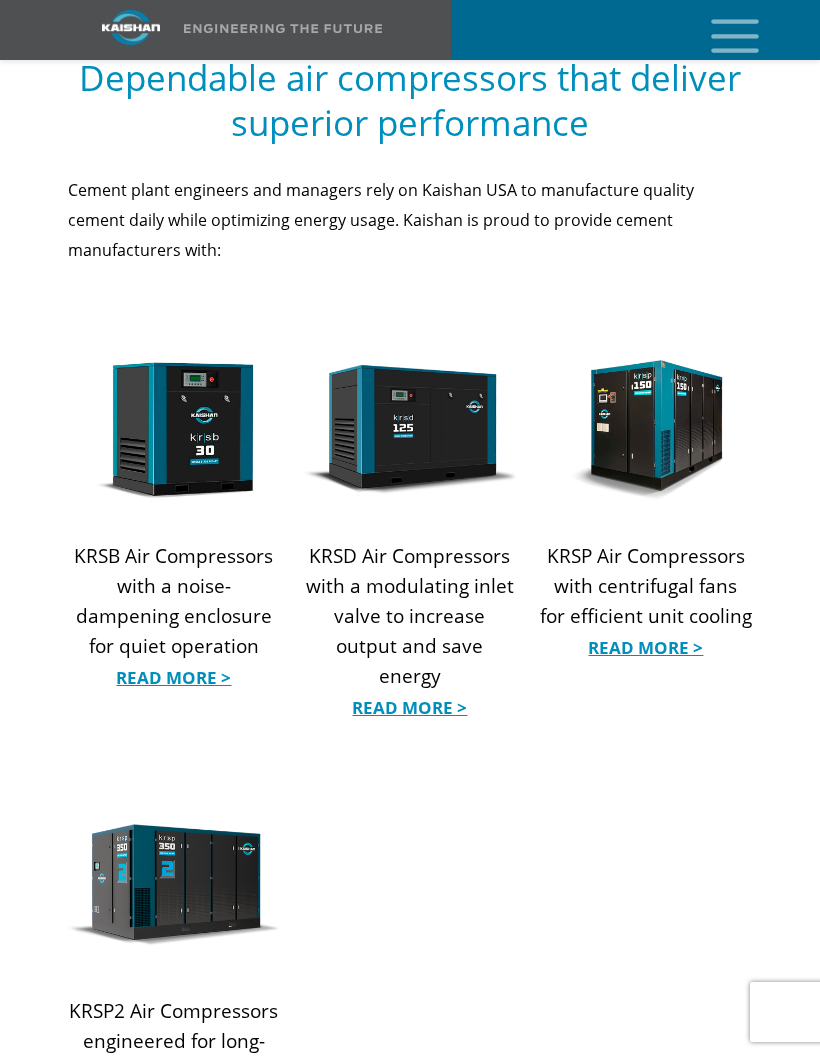 scroll, scrollTop: 2017, scrollLeft: 0, axis: vertical 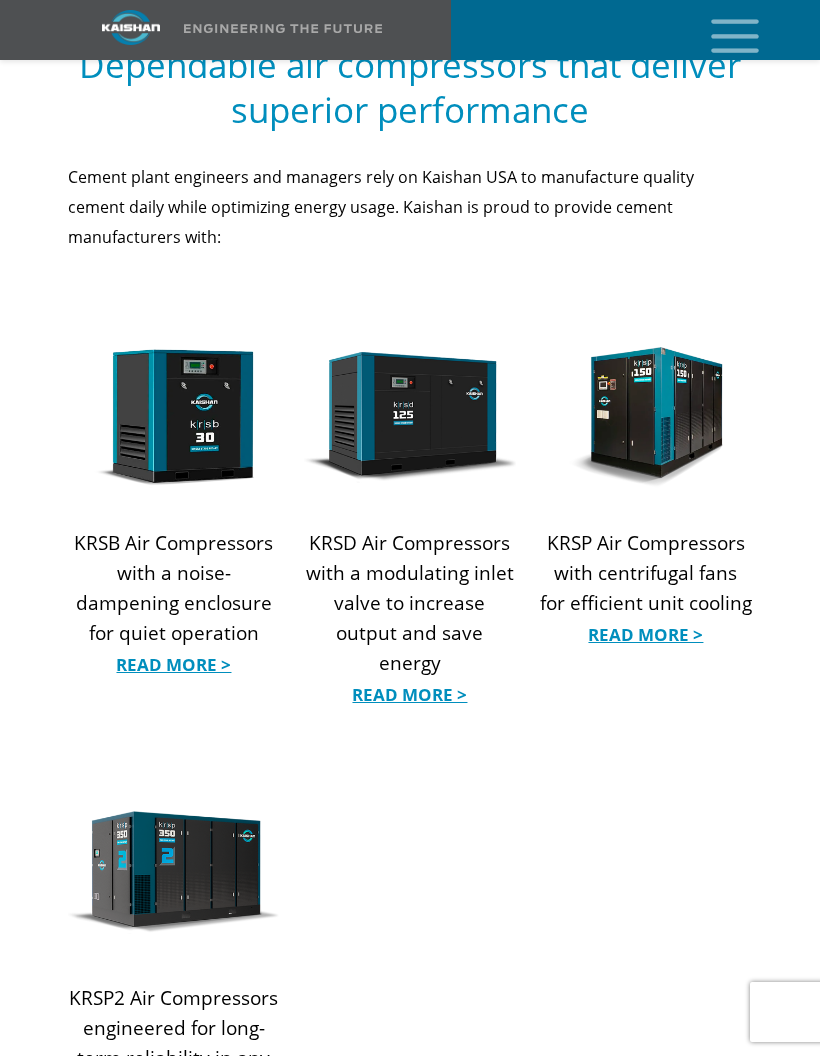 click at bounding box center (174, 417) 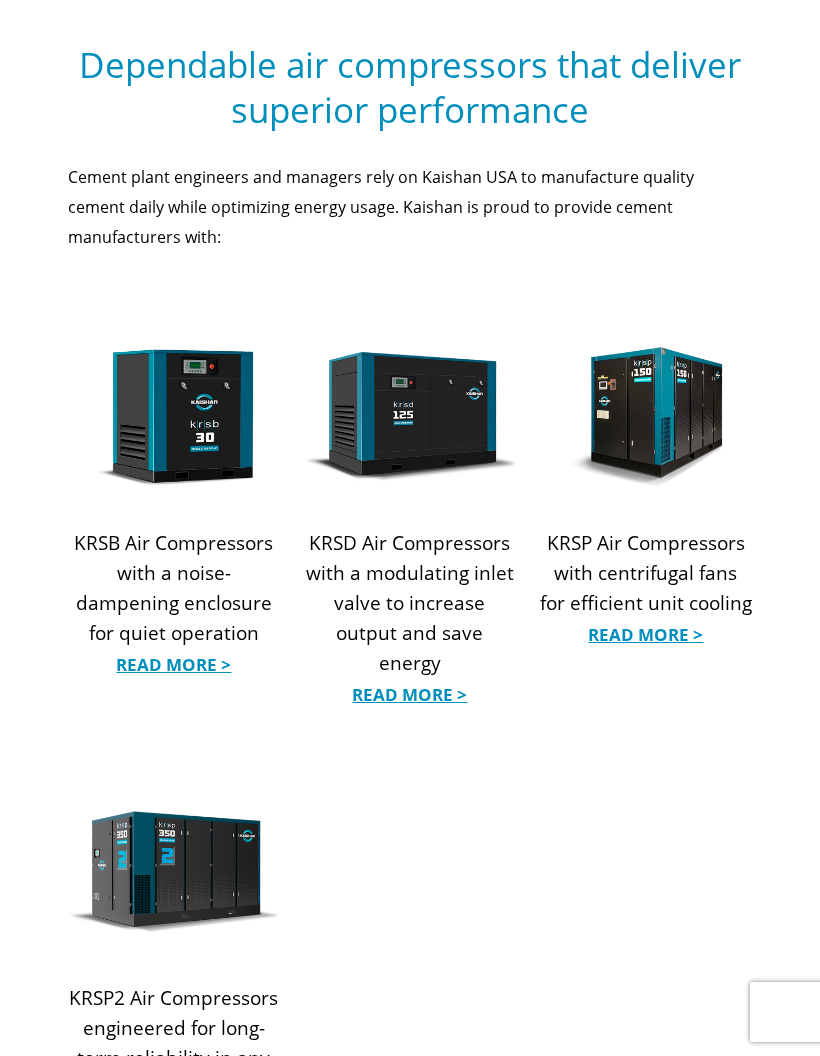 scroll, scrollTop: 2097, scrollLeft: 0, axis: vertical 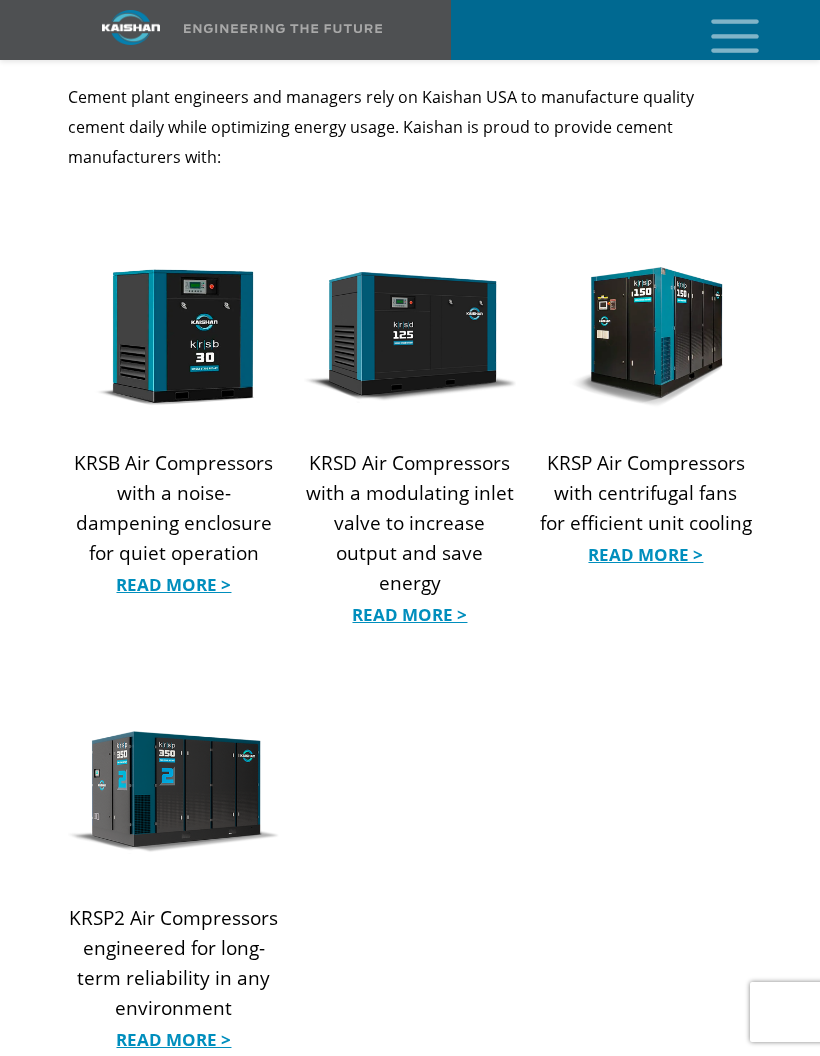 click on "Read More >" at bounding box center (410, 615) 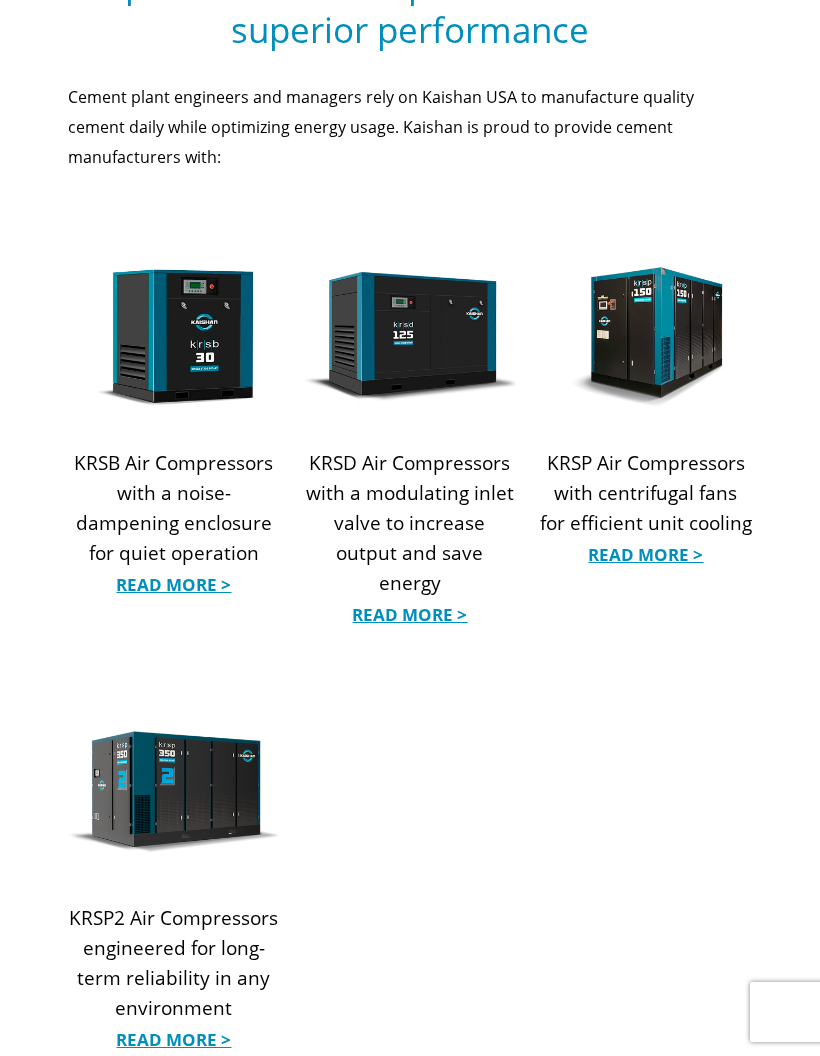 scroll, scrollTop: 2097, scrollLeft: 0, axis: vertical 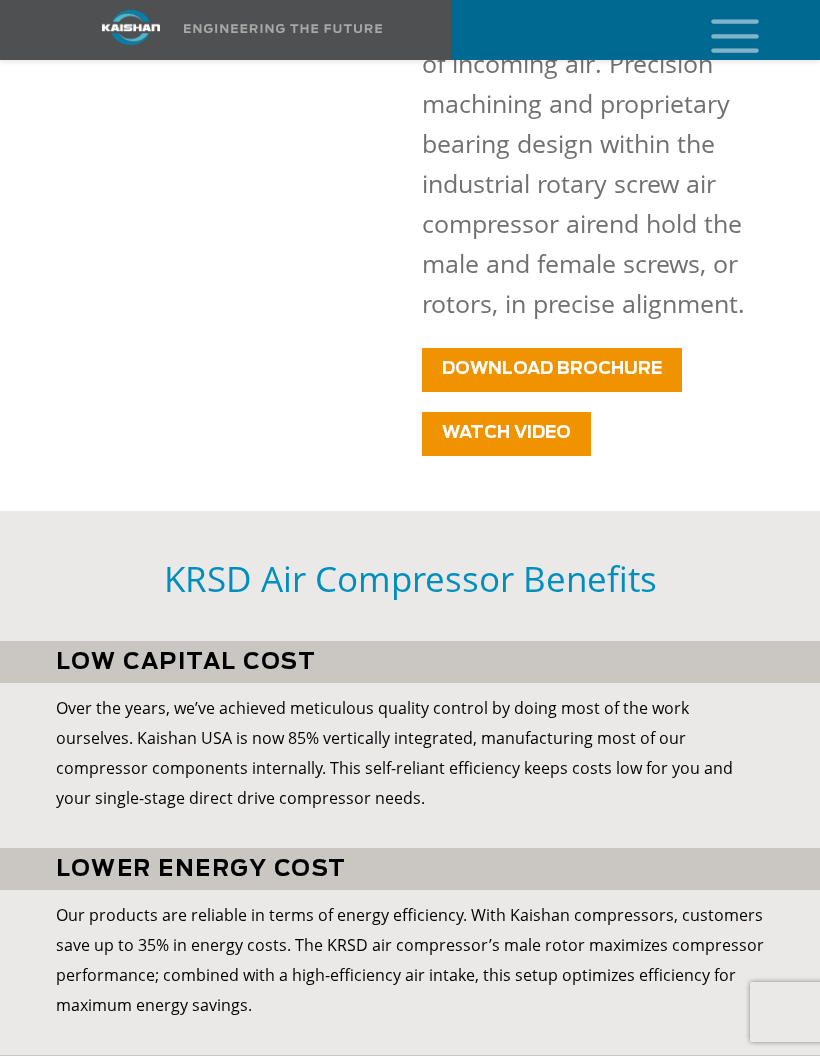 click on "DOWNLOAD BROCHURE" at bounding box center (552, 368) 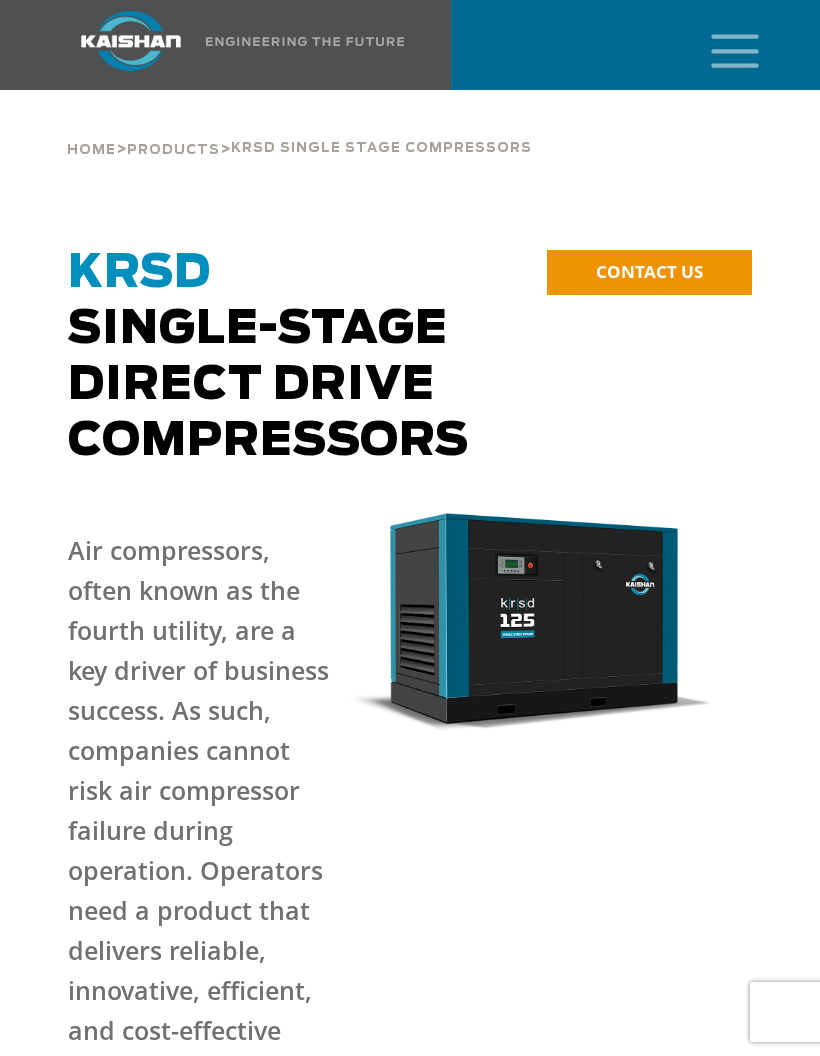 scroll, scrollTop: 26, scrollLeft: 0, axis: vertical 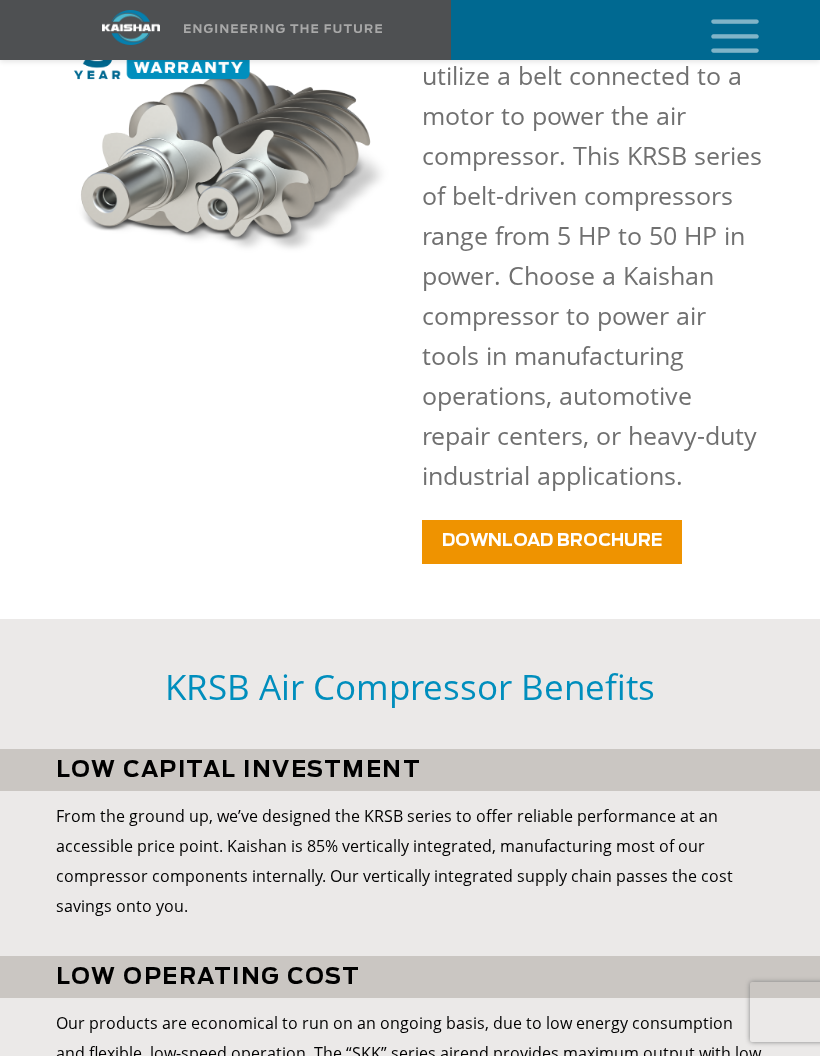 click on "DOWNLOAD BROCHURE" at bounding box center (552, 540) 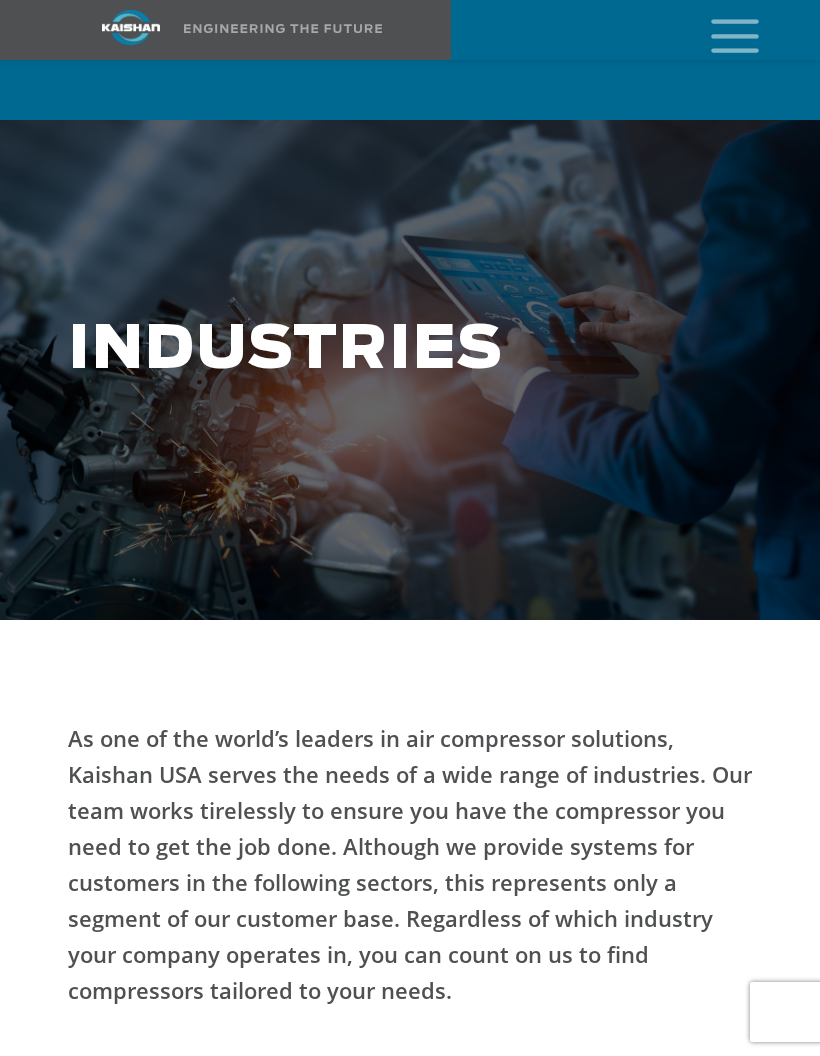 scroll, scrollTop: 1307, scrollLeft: 0, axis: vertical 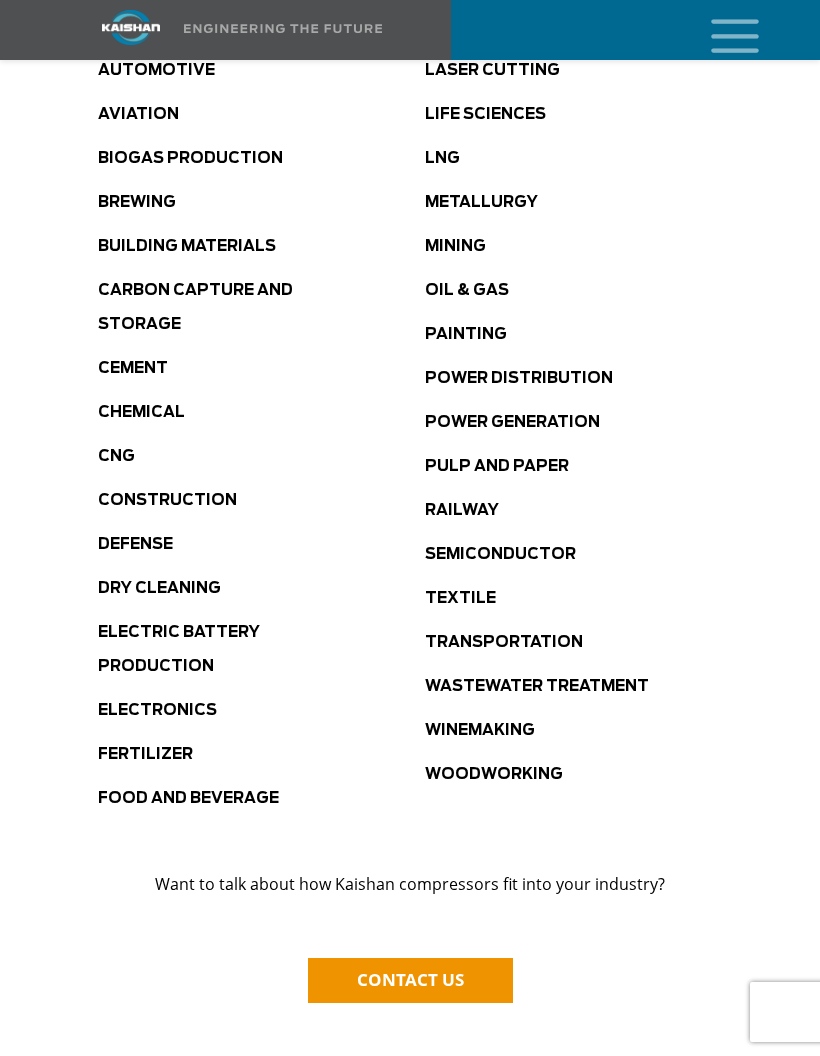 click on "CNG" at bounding box center (261, 455) 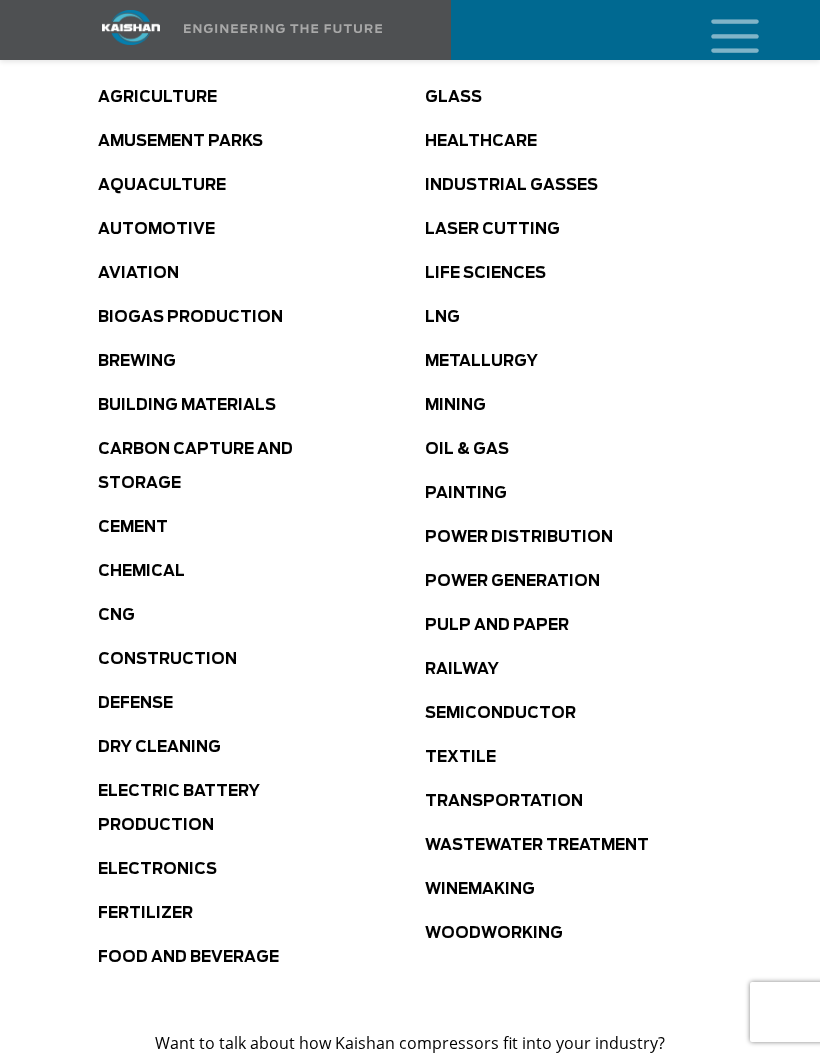 scroll, scrollTop: 1124, scrollLeft: 0, axis: vertical 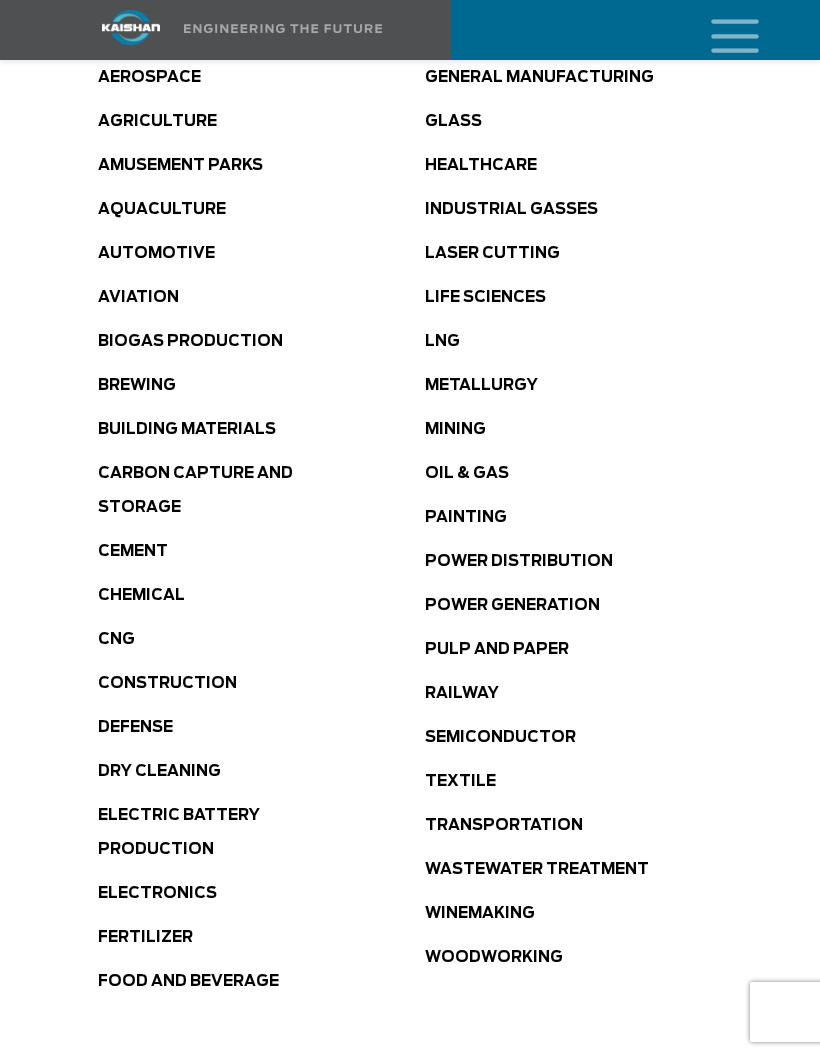 click on "Carbon Capture and Storage" at bounding box center (195, 490) 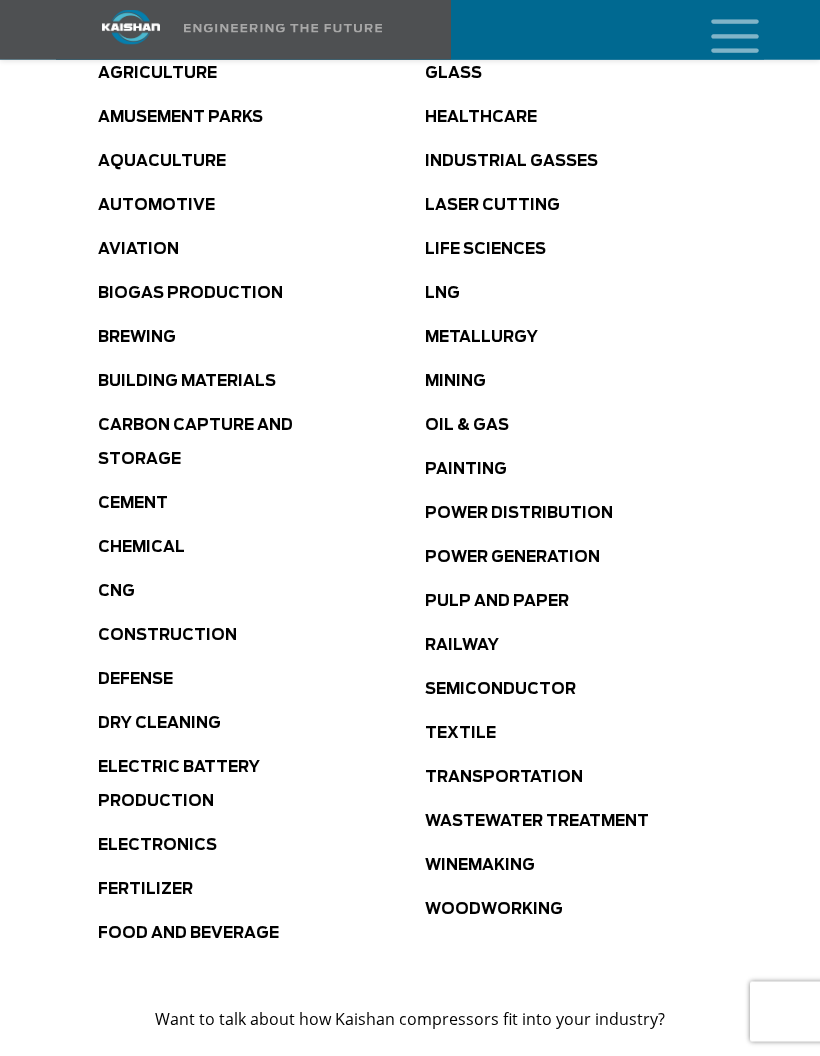 scroll, scrollTop: 1172, scrollLeft: 0, axis: vertical 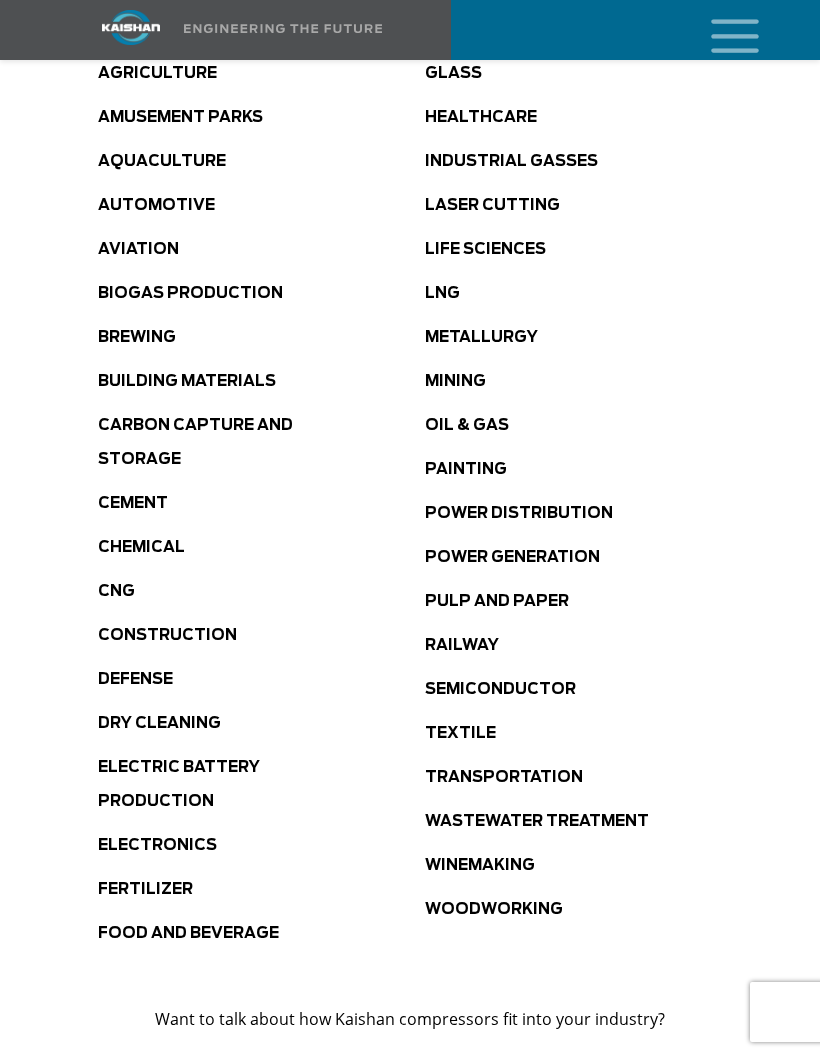 click on "Brewing" at bounding box center (261, 336) 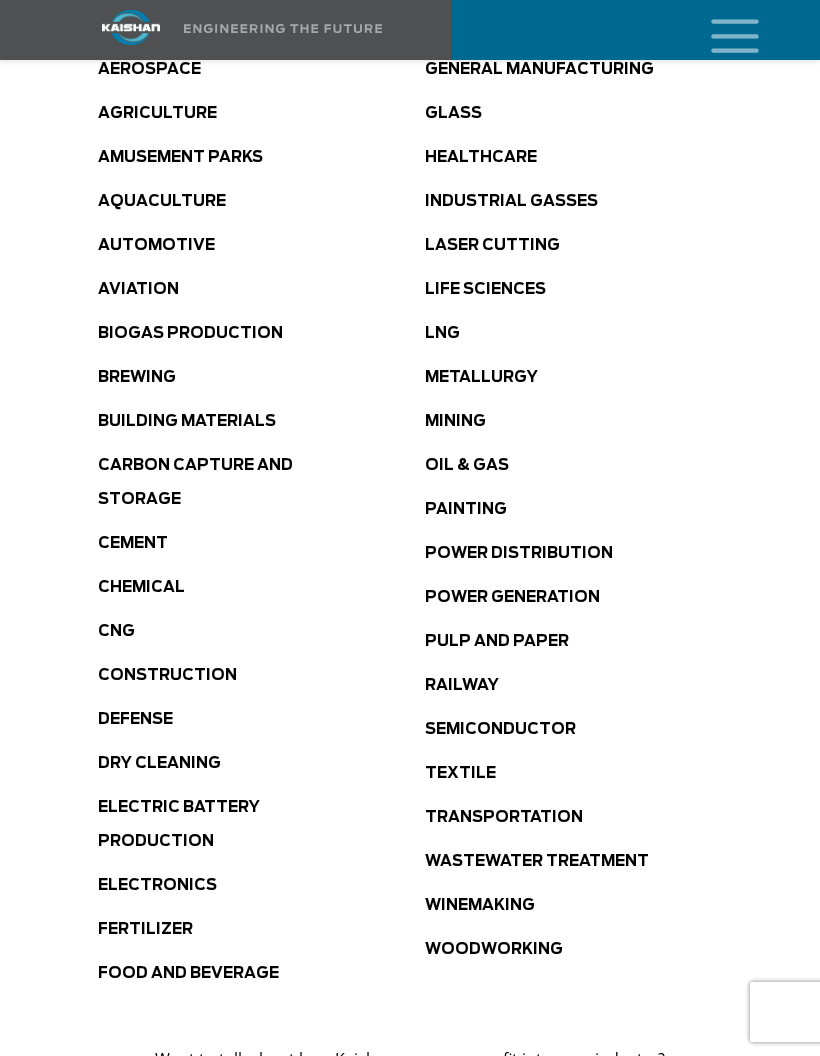 scroll, scrollTop: 1102, scrollLeft: 0, axis: vertical 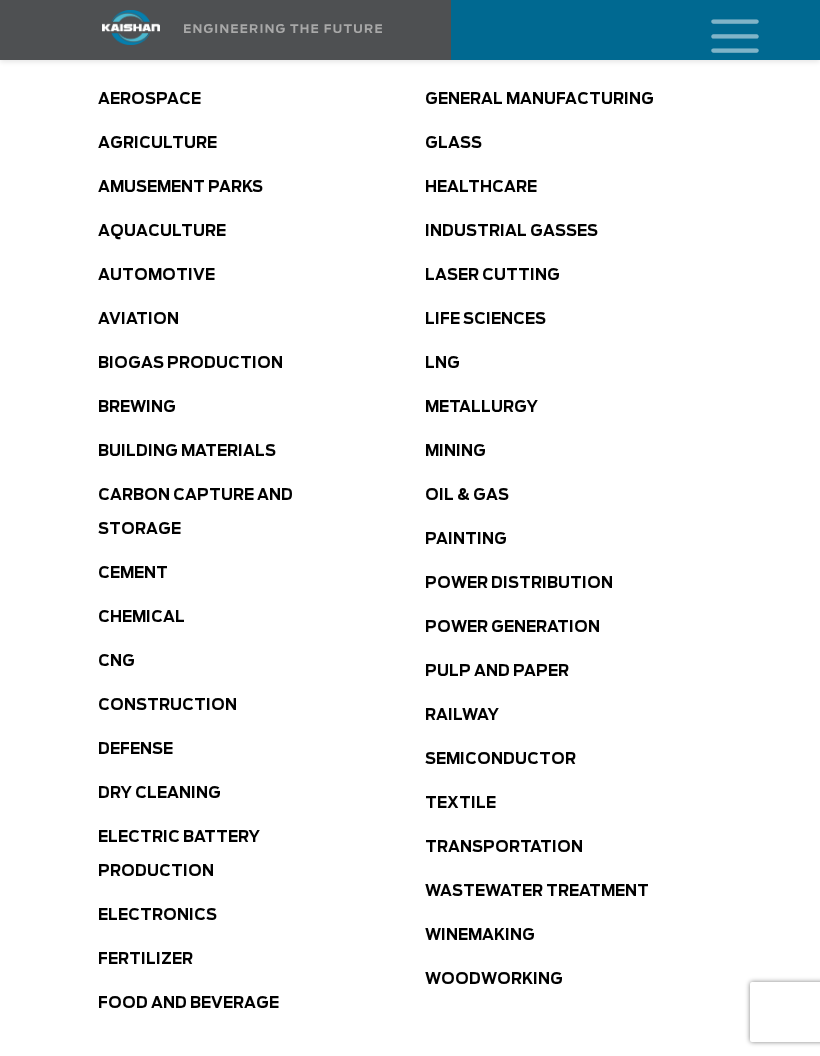 click on "Aviation" at bounding box center (138, 319) 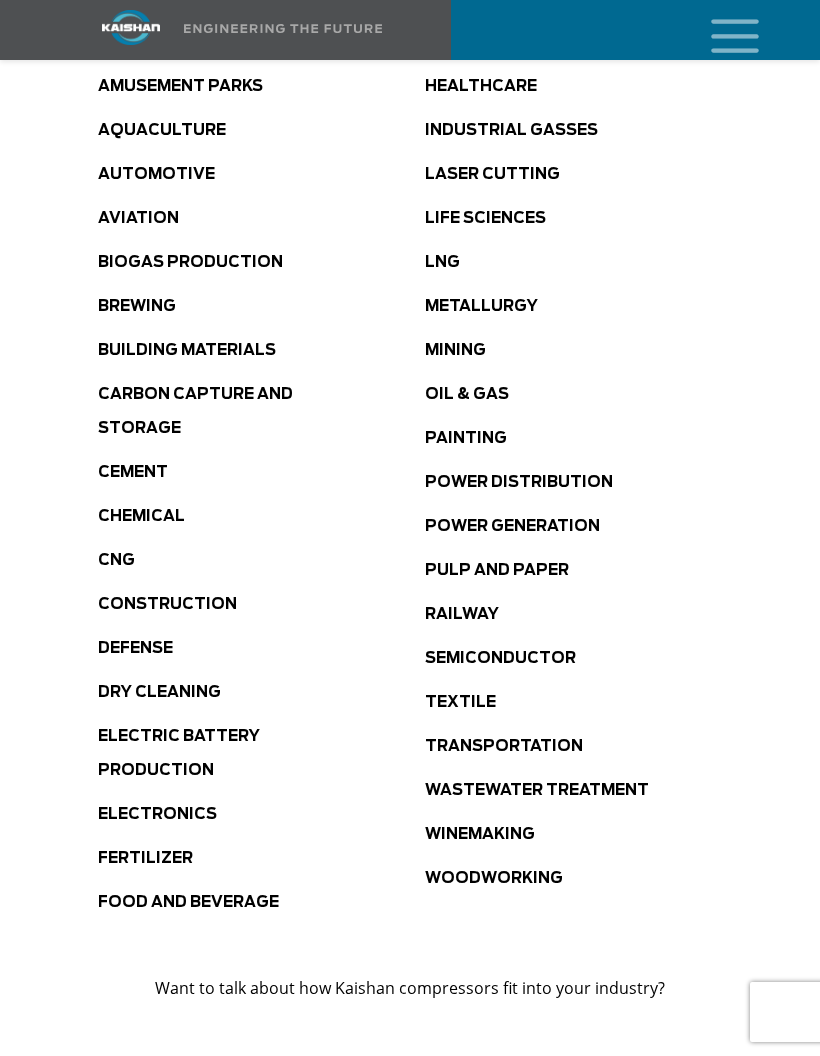 scroll, scrollTop: 1200, scrollLeft: 0, axis: vertical 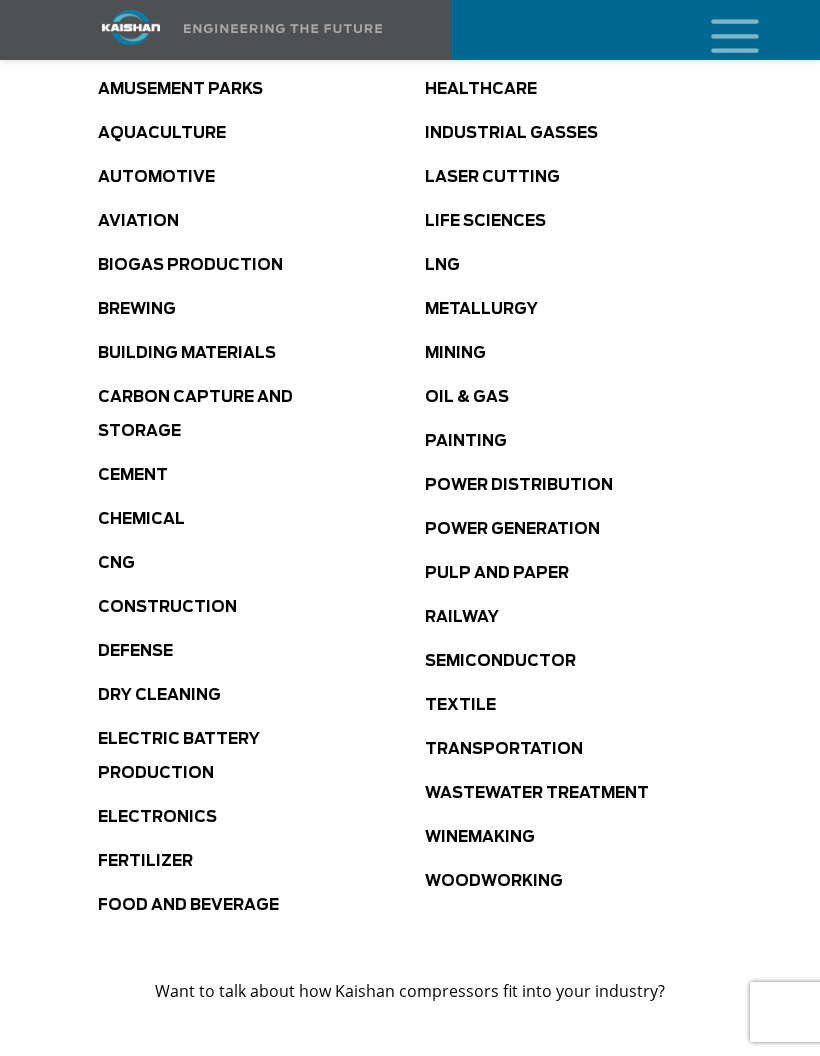 click on "Pulp and Paper" at bounding box center (497, 573) 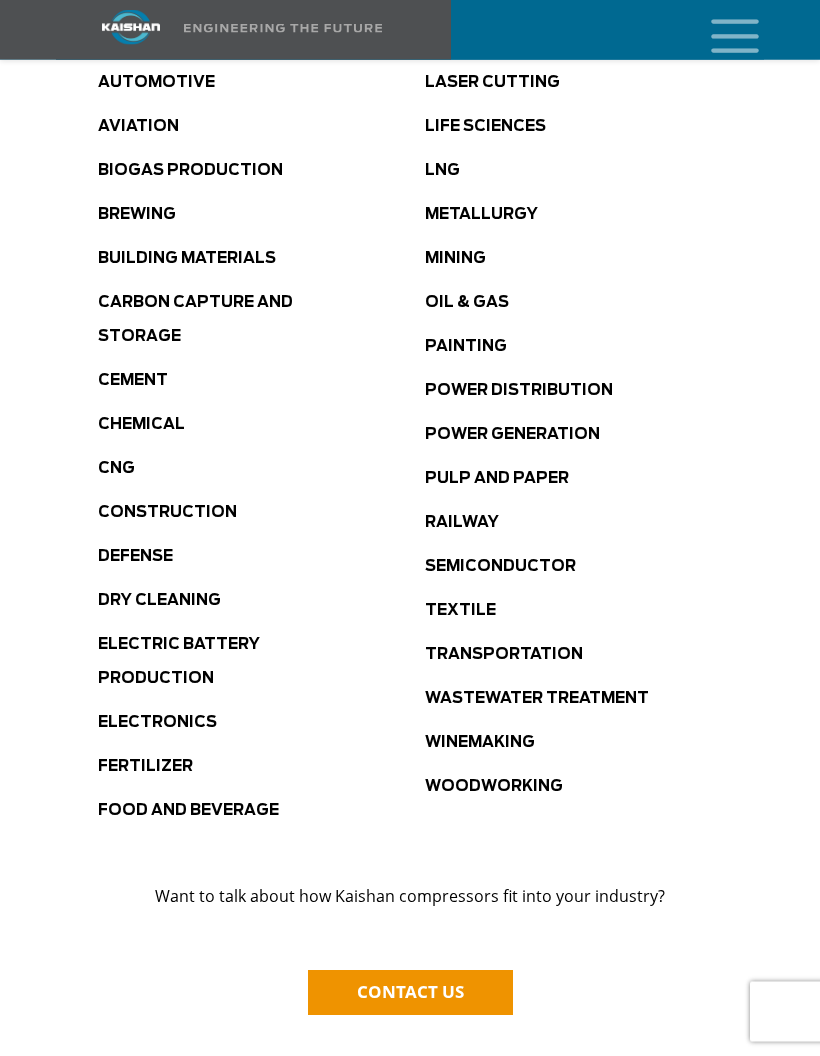 scroll, scrollTop: 1361, scrollLeft: 0, axis: vertical 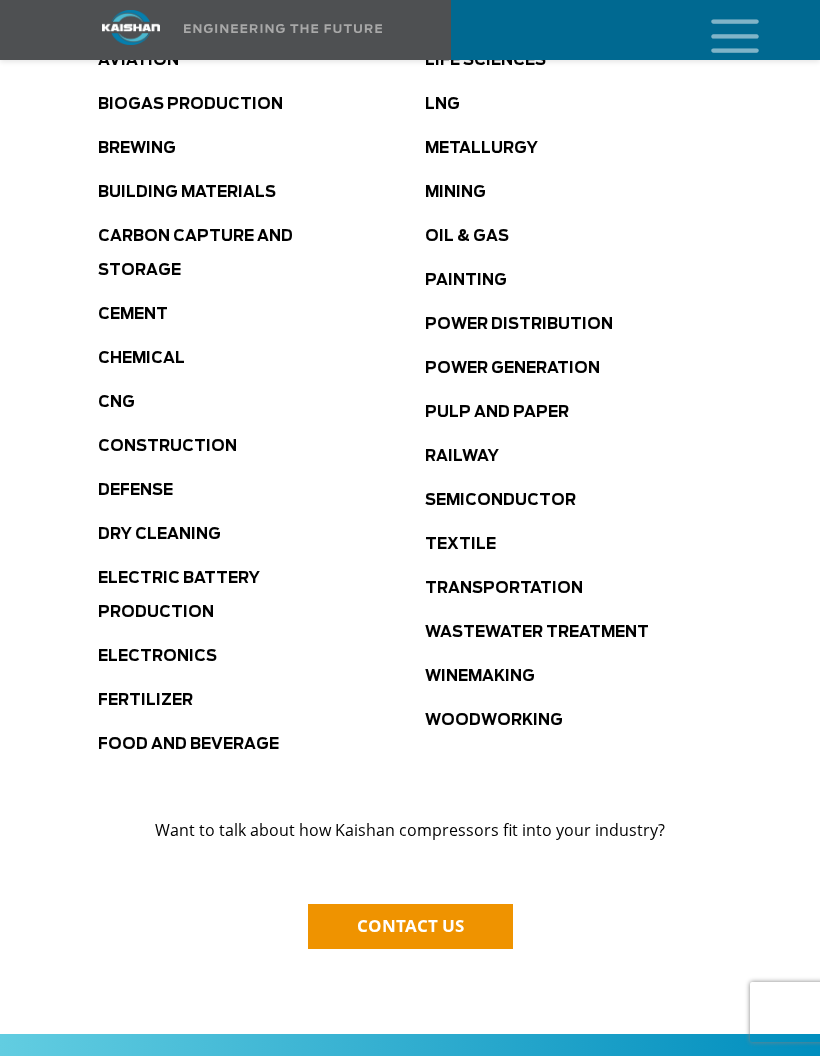 click on "Dry Cleaning" at bounding box center (159, 534) 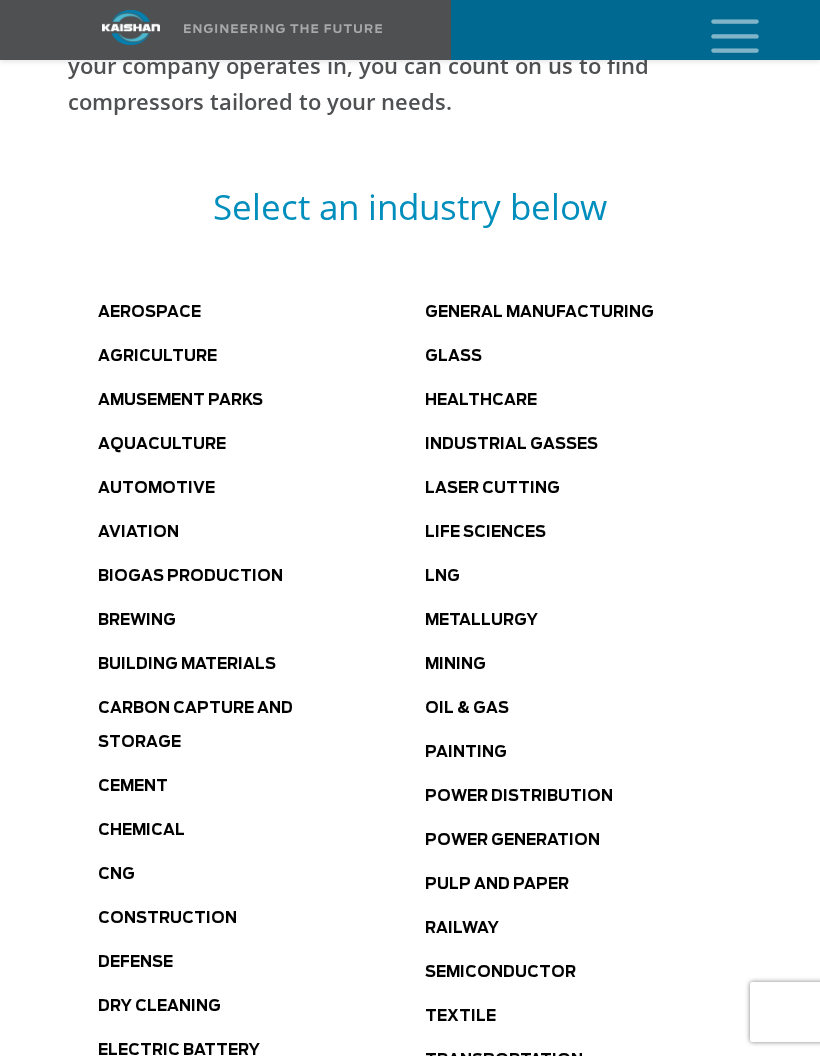 scroll, scrollTop: 846, scrollLeft: 0, axis: vertical 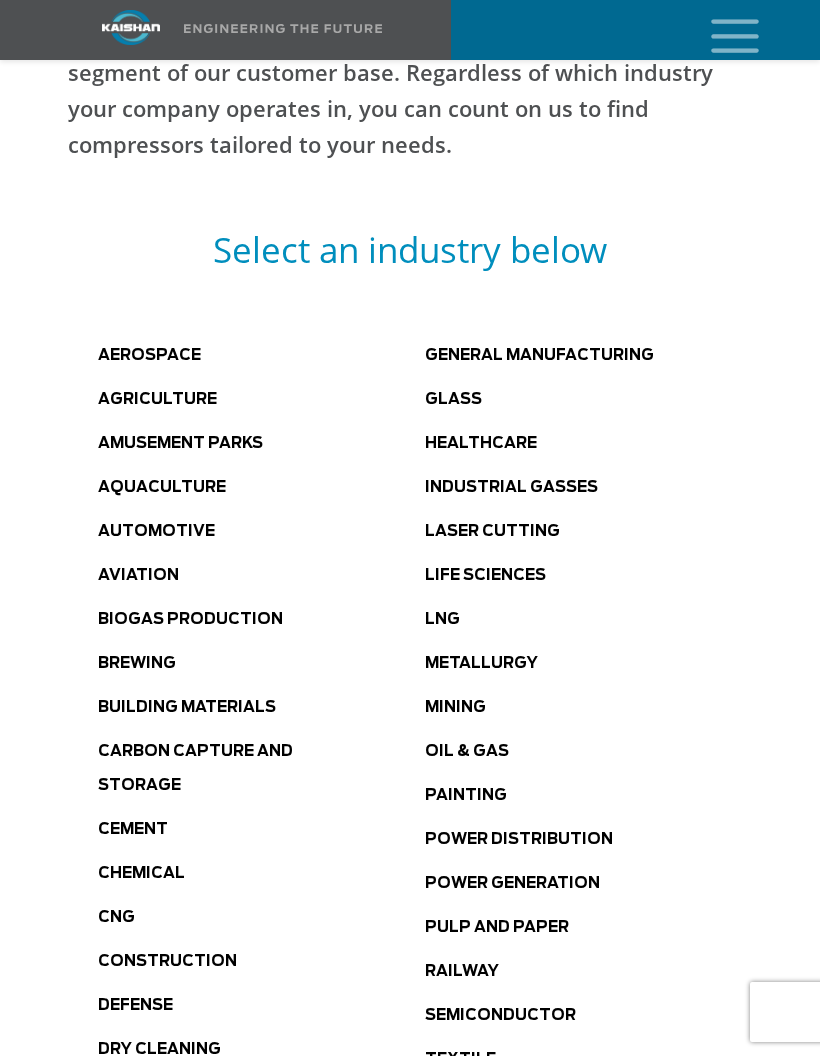 click on "General Manufacturing" at bounding box center [588, 354] 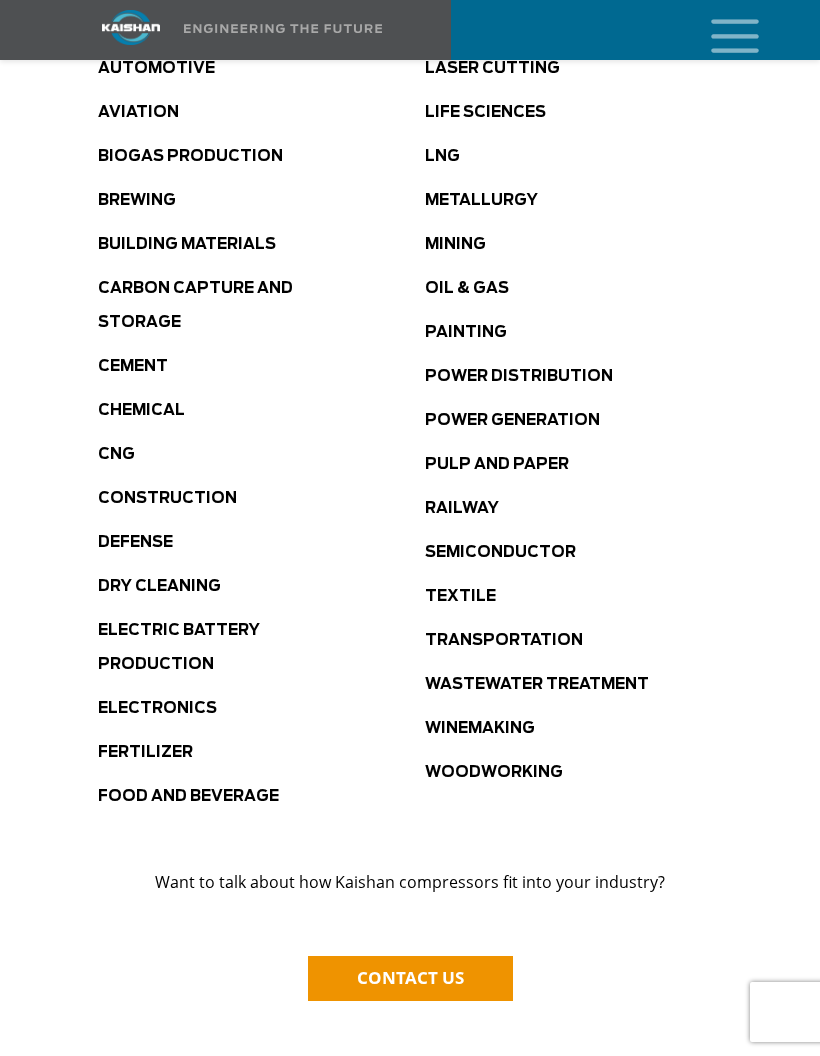 scroll, scrollTop: 1311, scrollLeft: 0, axis: vertical 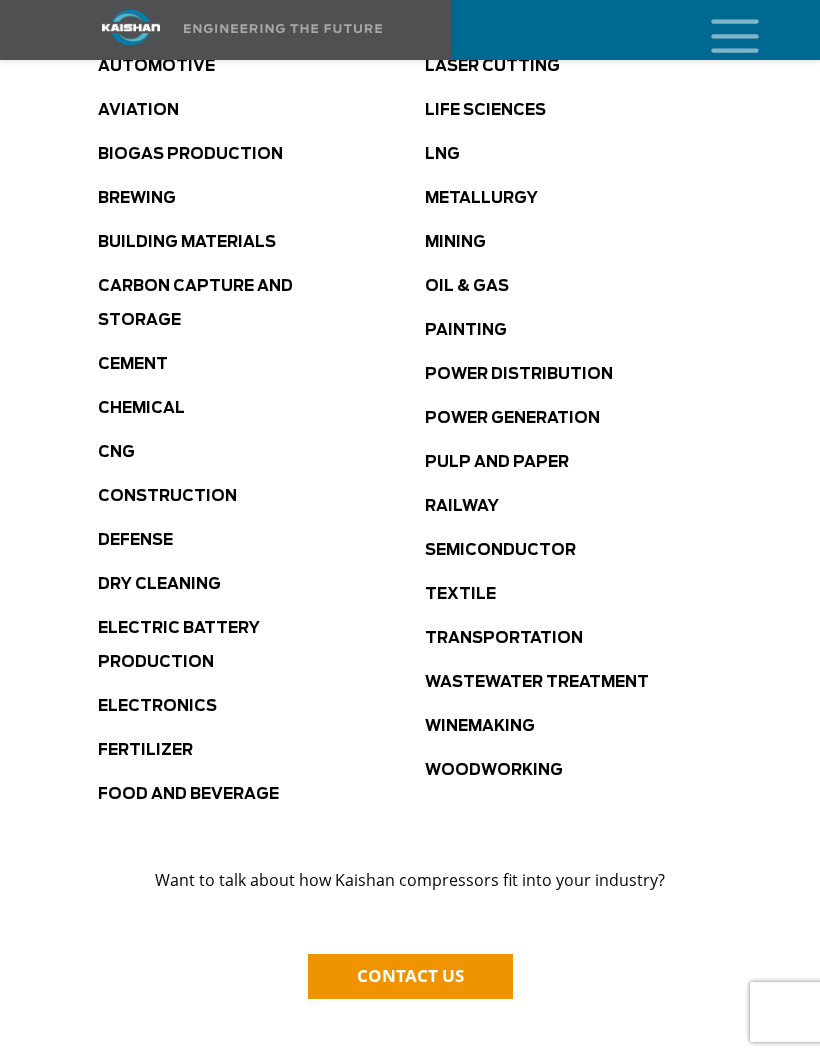 click on "Wastewater Treatment" at bounding box center (537, 682) 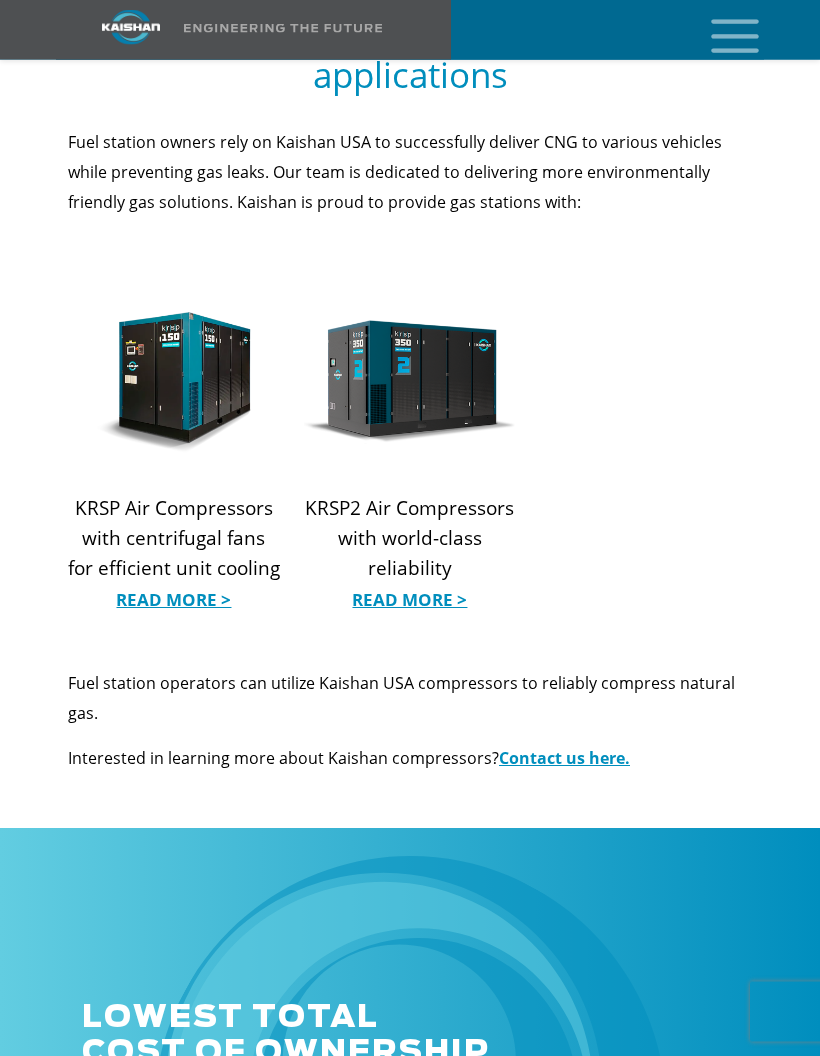 scroll, scrollTop: 2052, scrollLeft: 0, axis: vertical 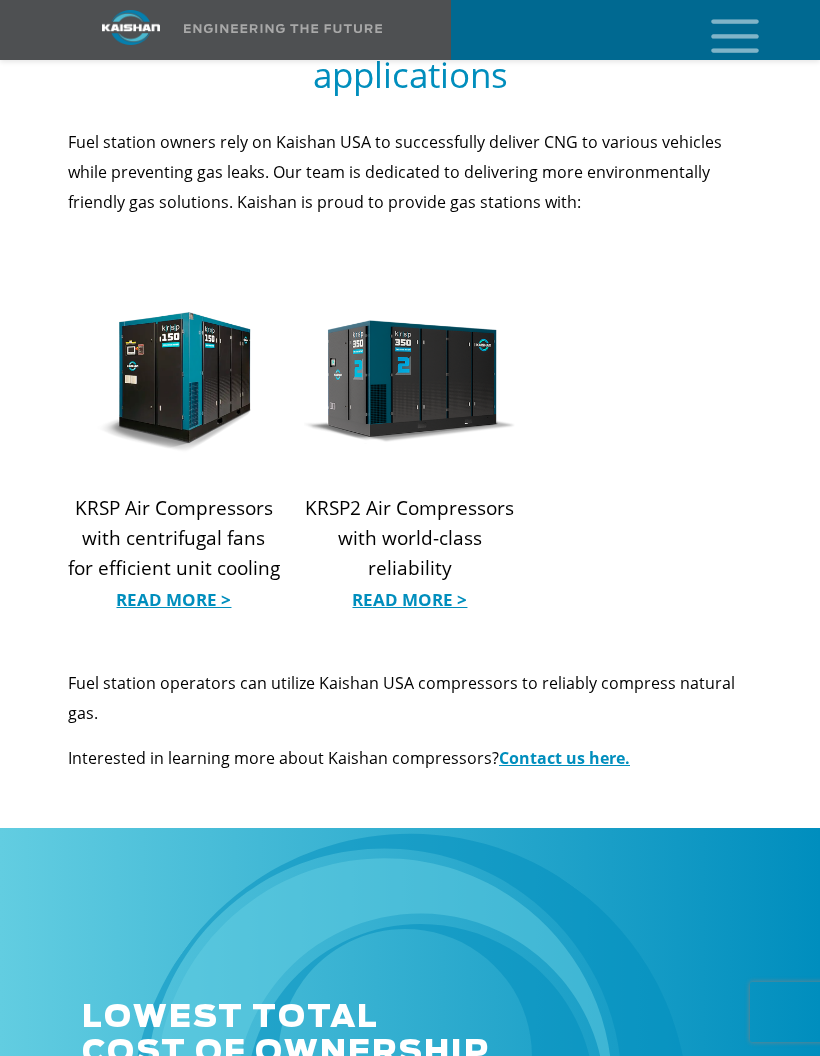 click on "Read More >" at bounding box center (410, 600) 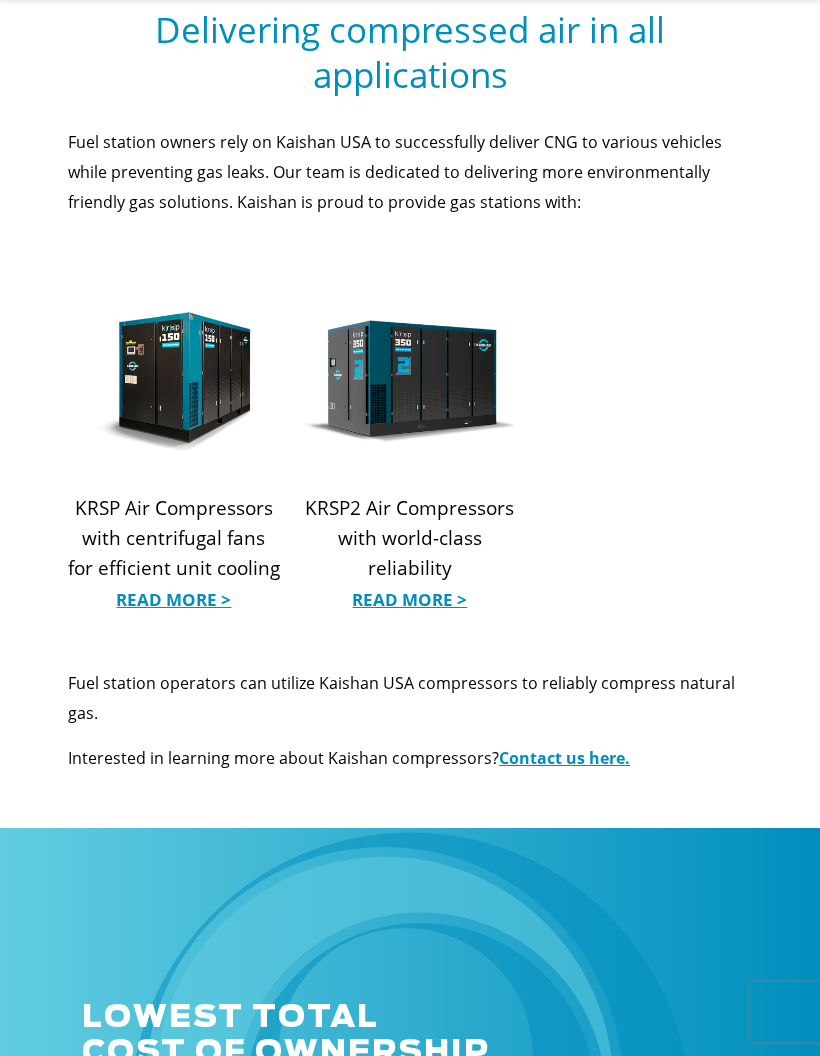 scroll, scrollTop: 2132, scrollLeft: 0, axis: vertical 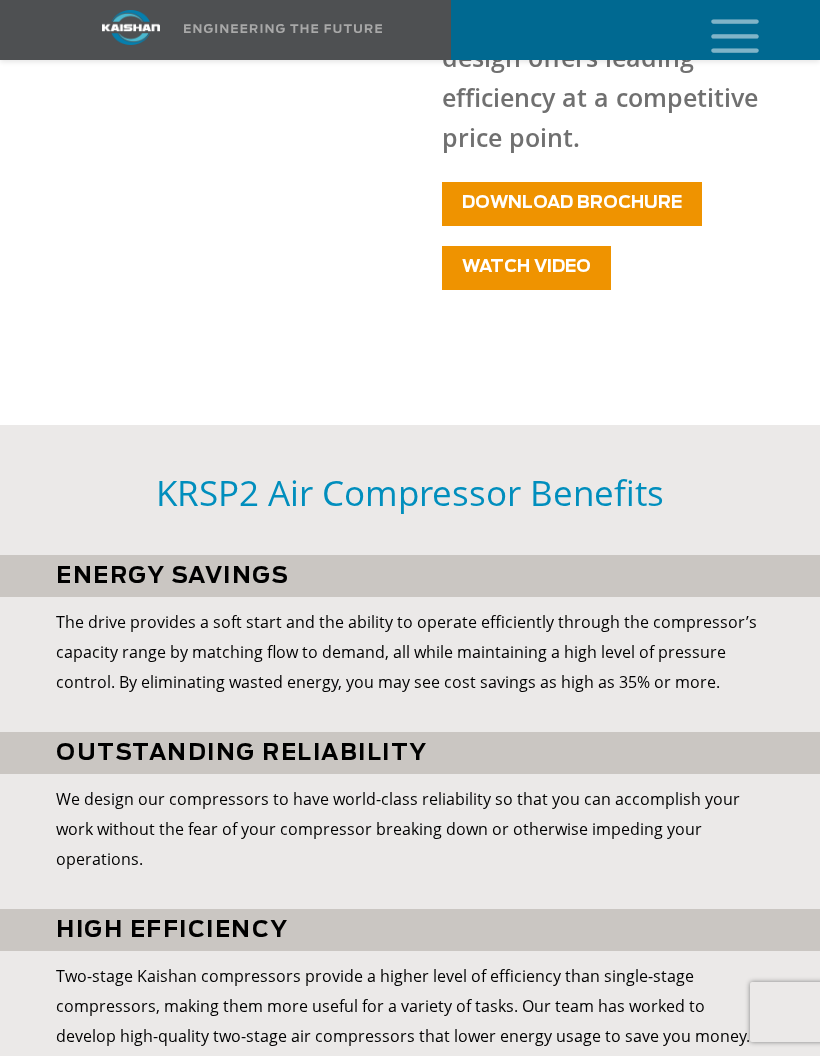 click on "DOWNLOAD BROCHURE" at bounding box center (572, 202) 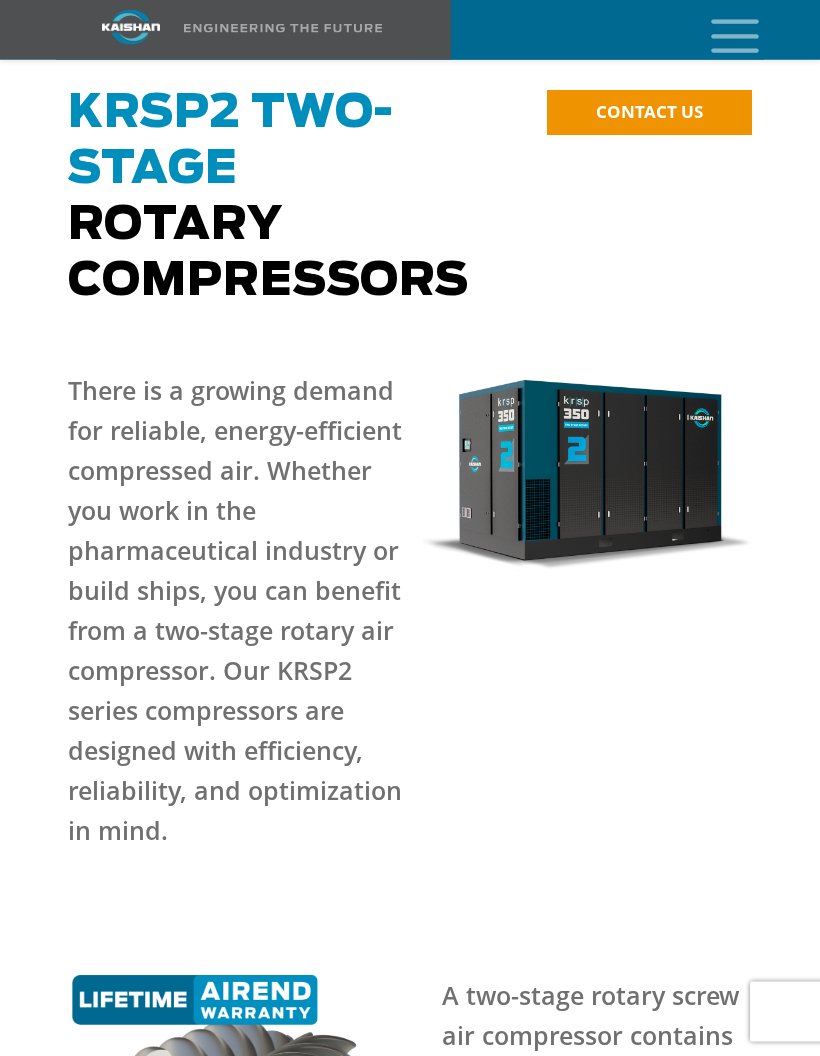 scroll, scrollTop: 168, scrollLeft: 0, axis: vertical 